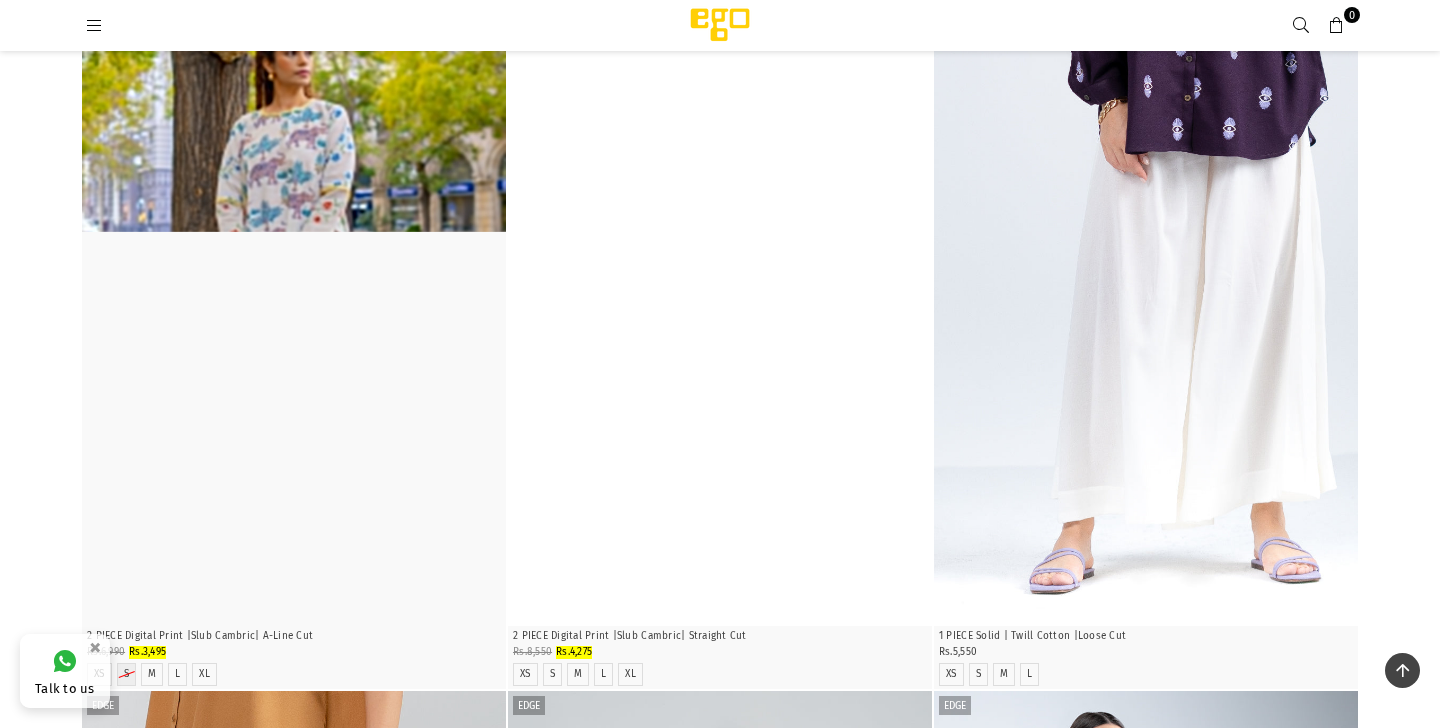 scroll, scrollTop: 0, scrollLeft: 0, axis: both 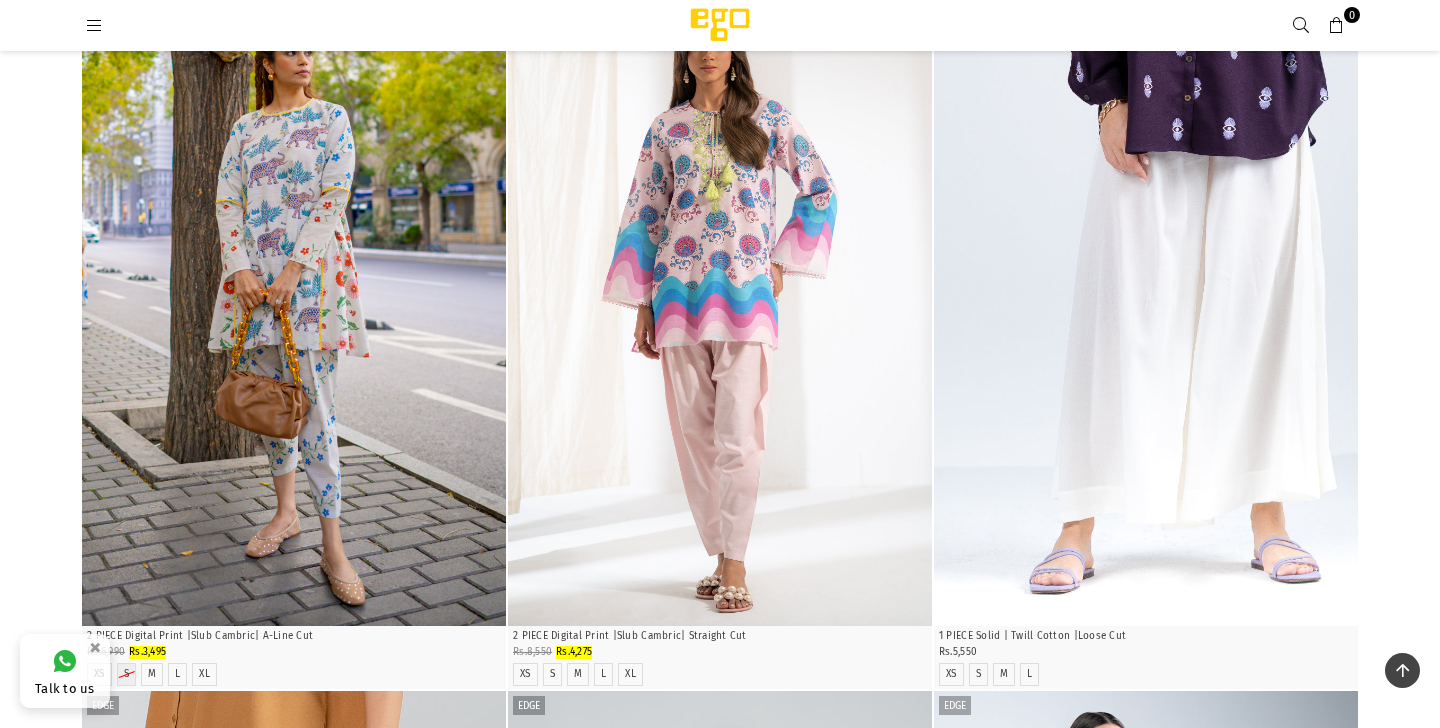 select on "**********" 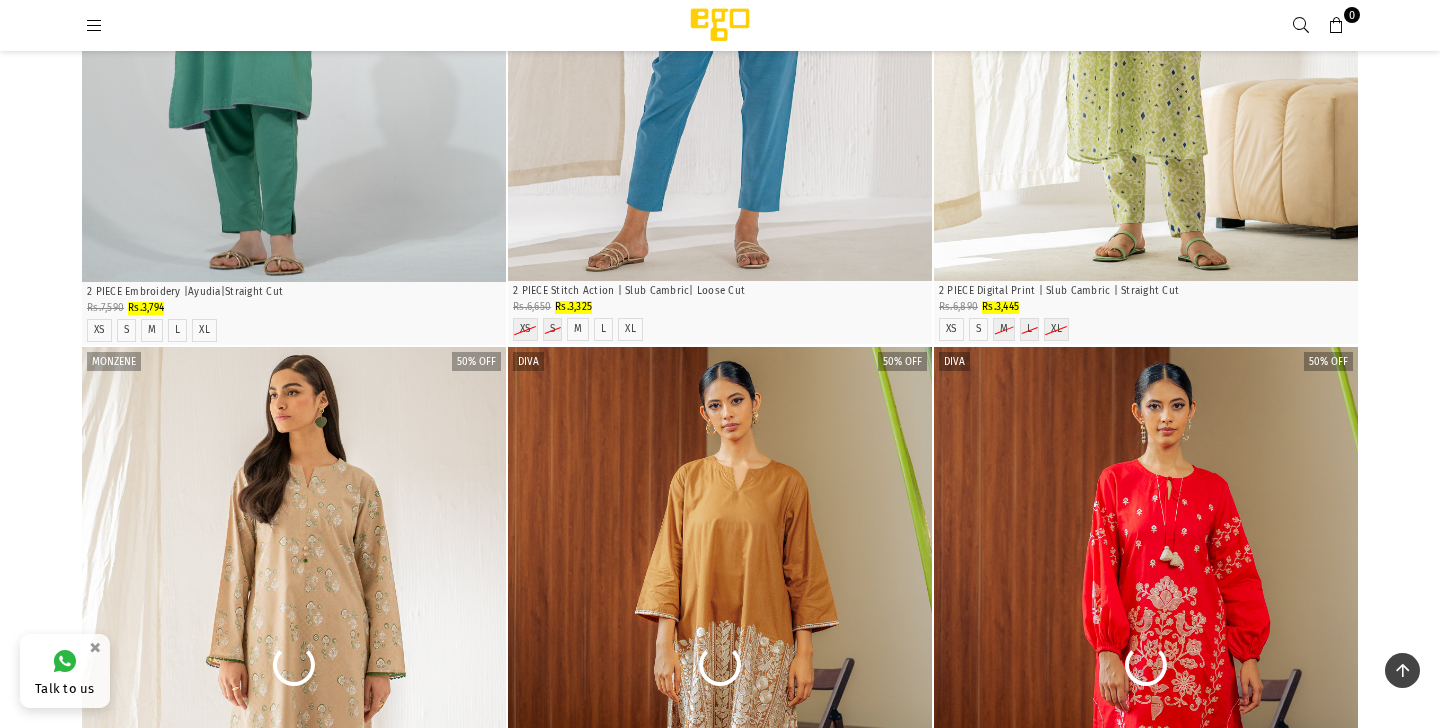 scroll, scrollTop: 58608, scrollLeft: 0, axis: vertical 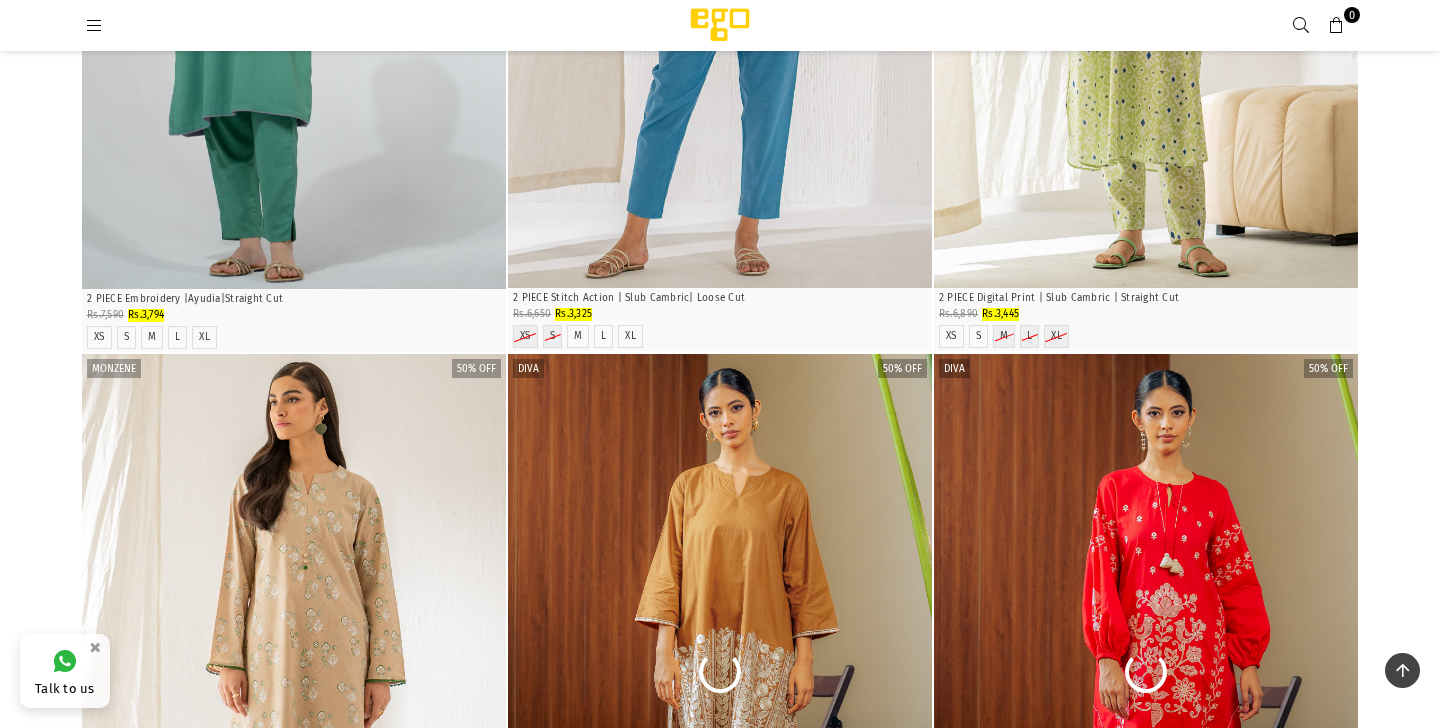 click at bounding box center (294, -1815) 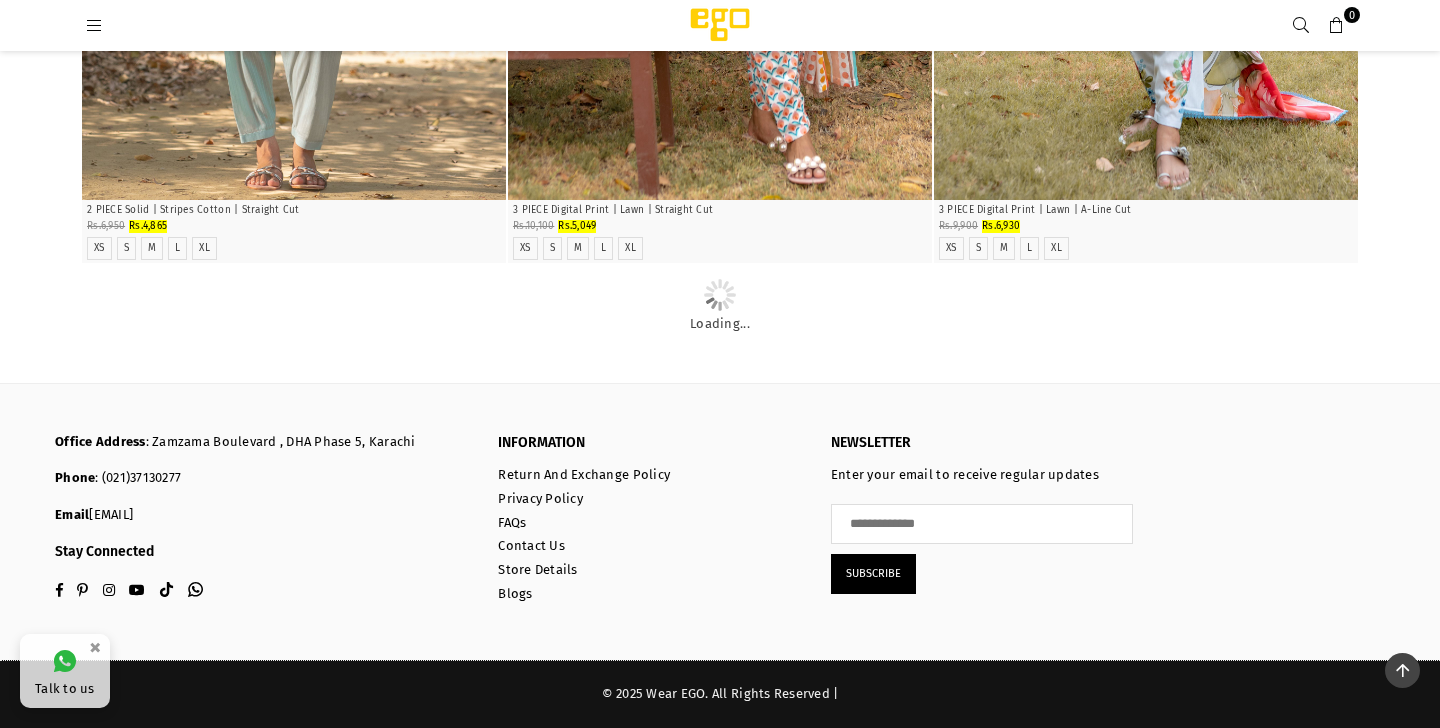 scroll, scrollTop: 69248, scrollLeft: 0, axis: vertical 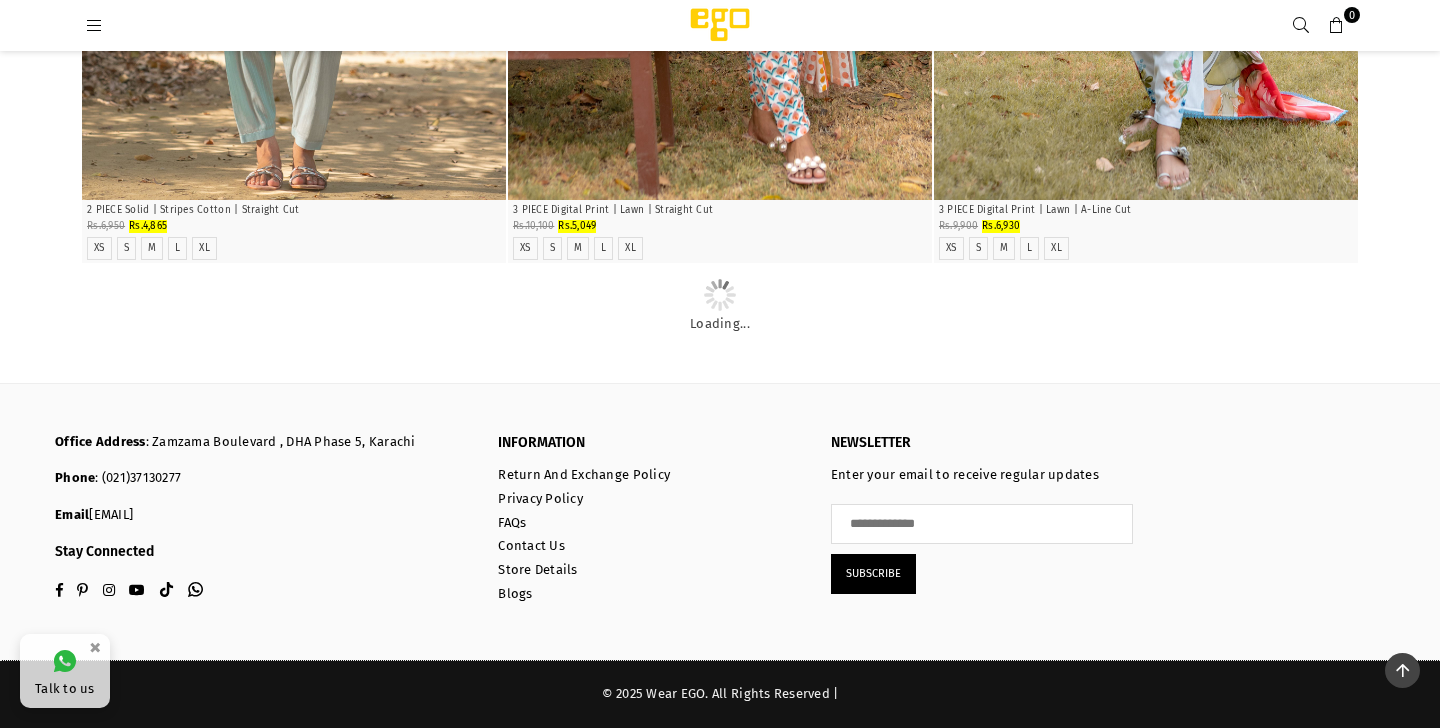 click at bounding box center [94, 26] 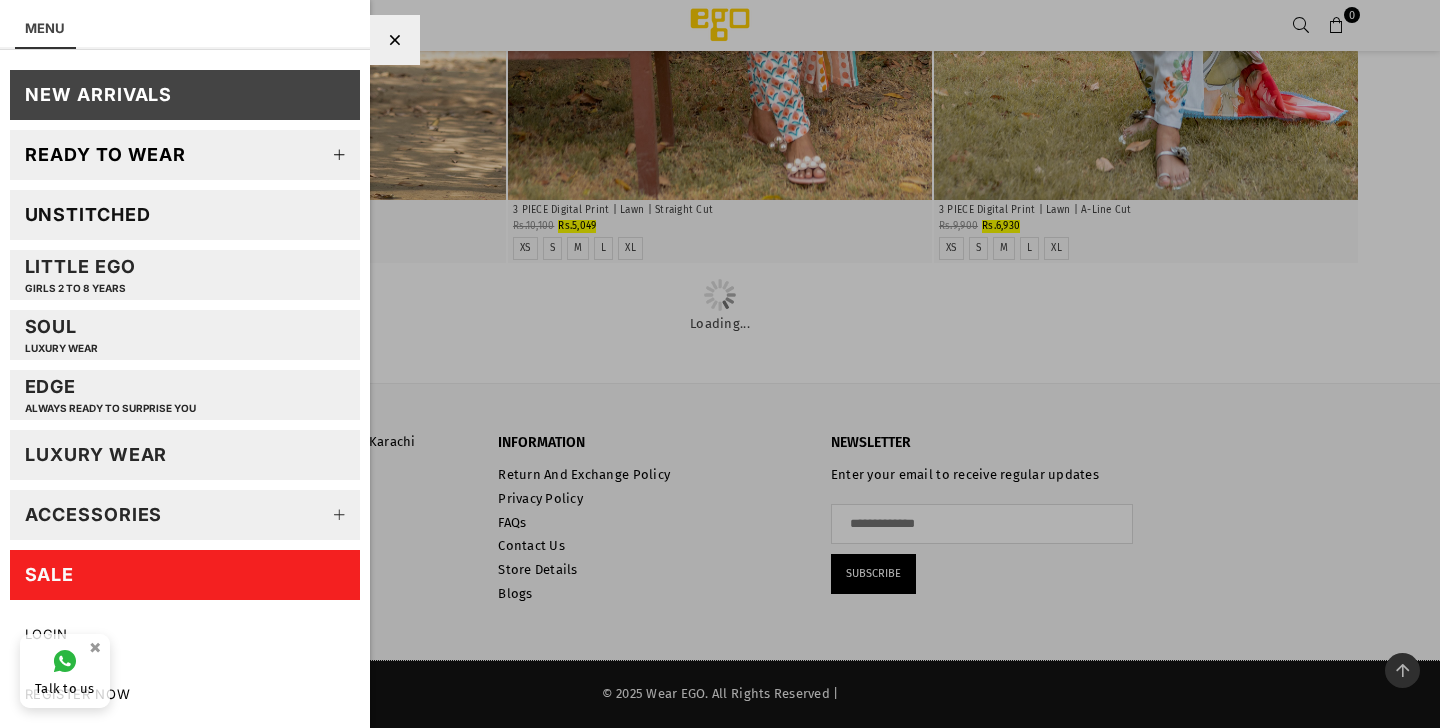 click on "New Arrivals" at bounding box center (98, 94) 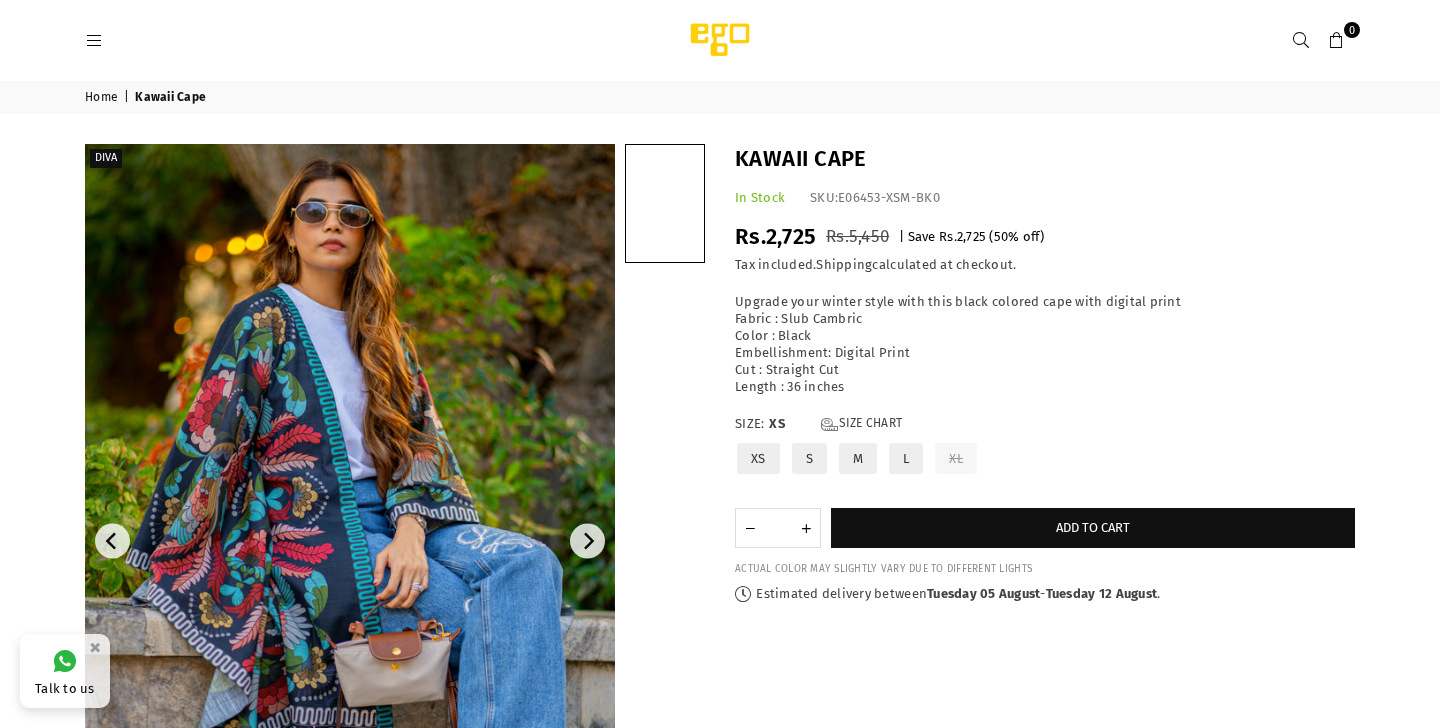 scroll, scrollTop: 0, scrollLeft: 0, axis: both 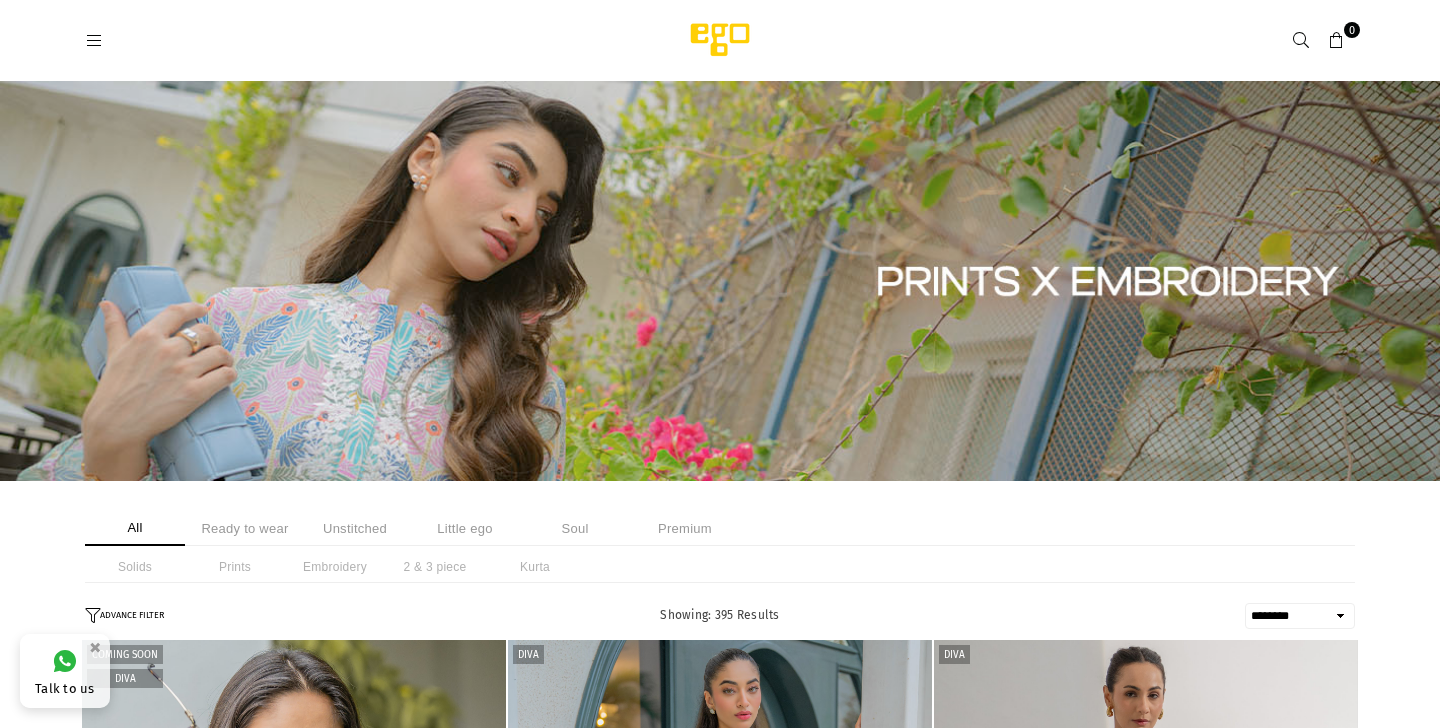 select on "******" 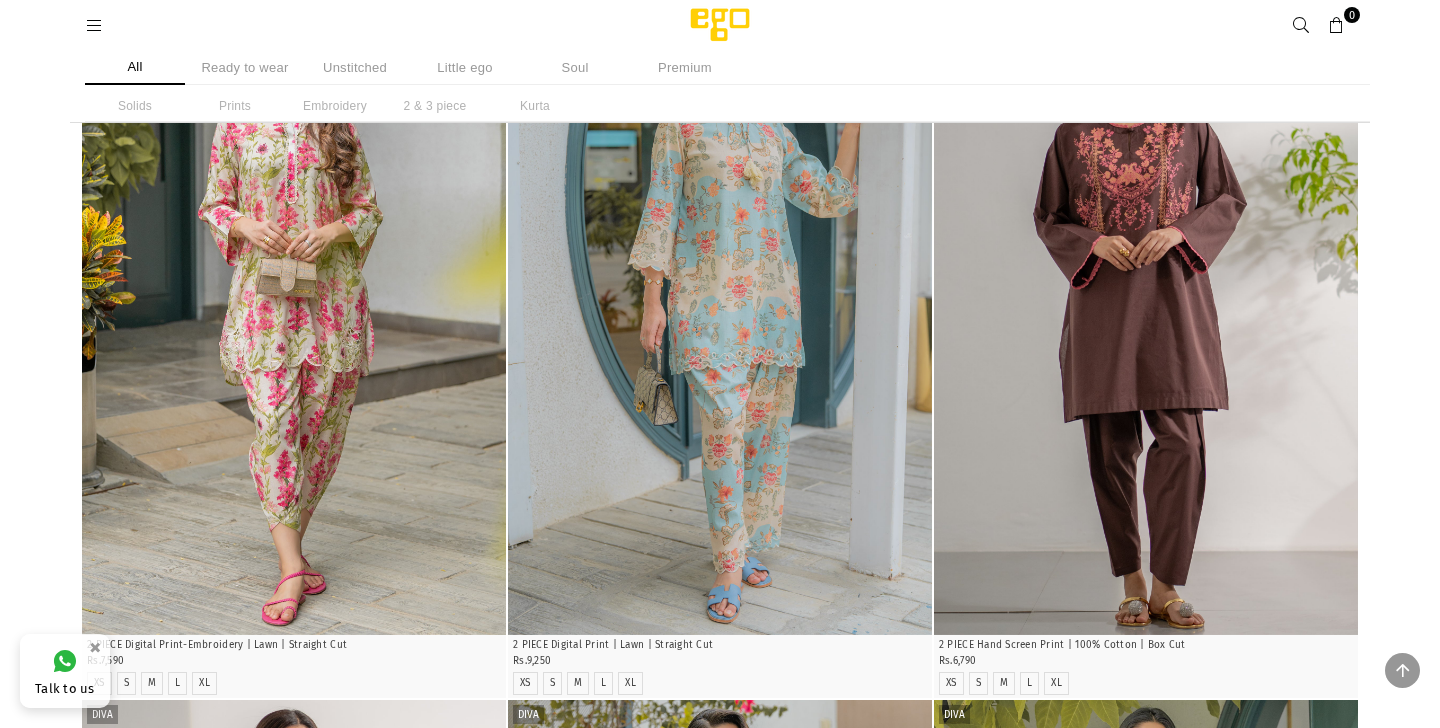 scroll, scrollTop: 530, scrollLeft: 0, axis: vertical 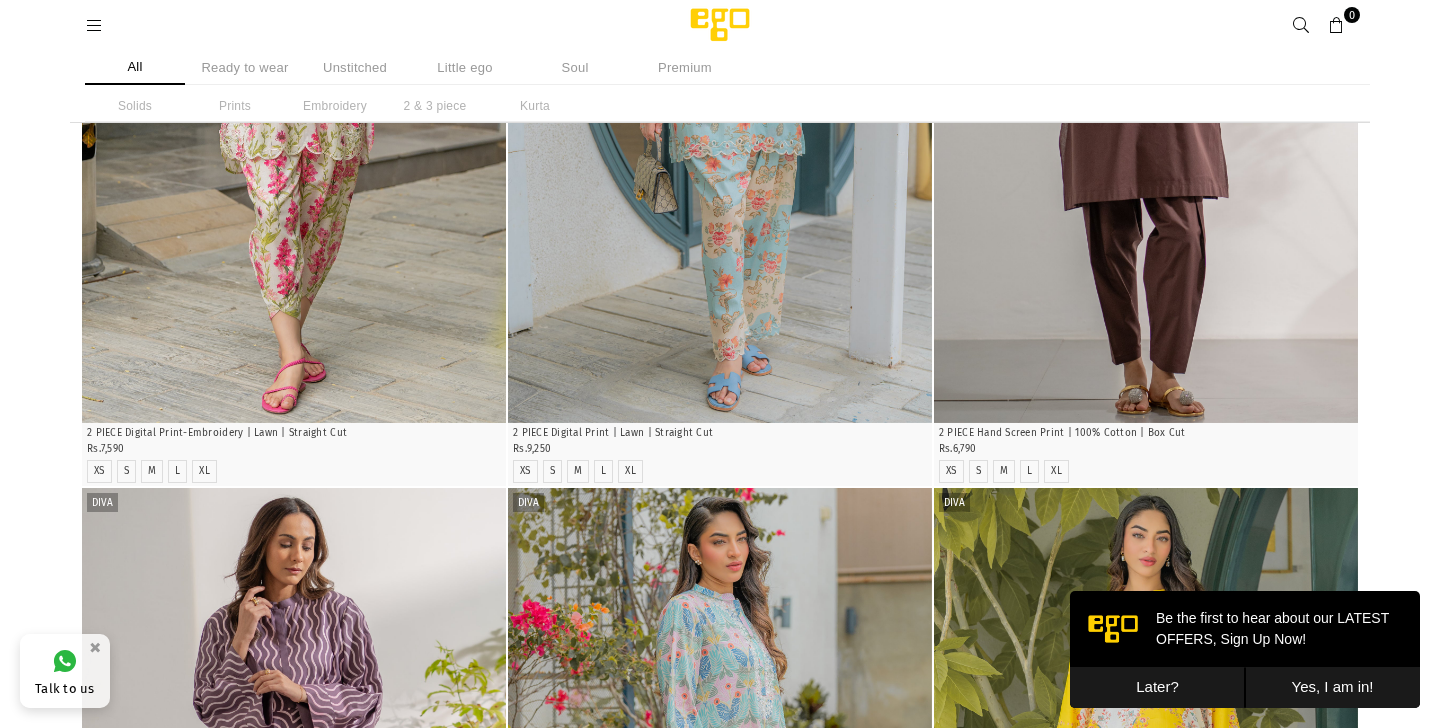 click on "Later?" at bounding box center [1157, 687] 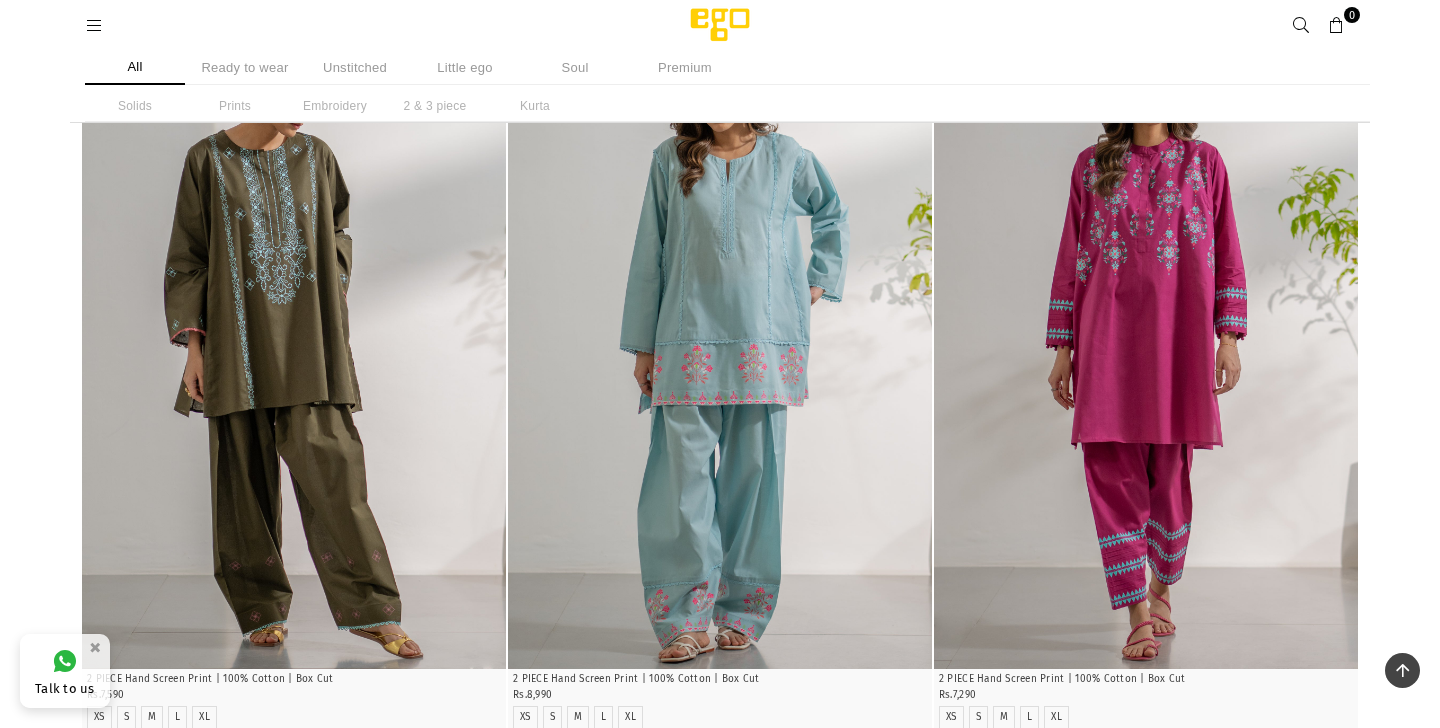 scroll, scrollTop: 2547, scrollLeft: 0, axis: vertical 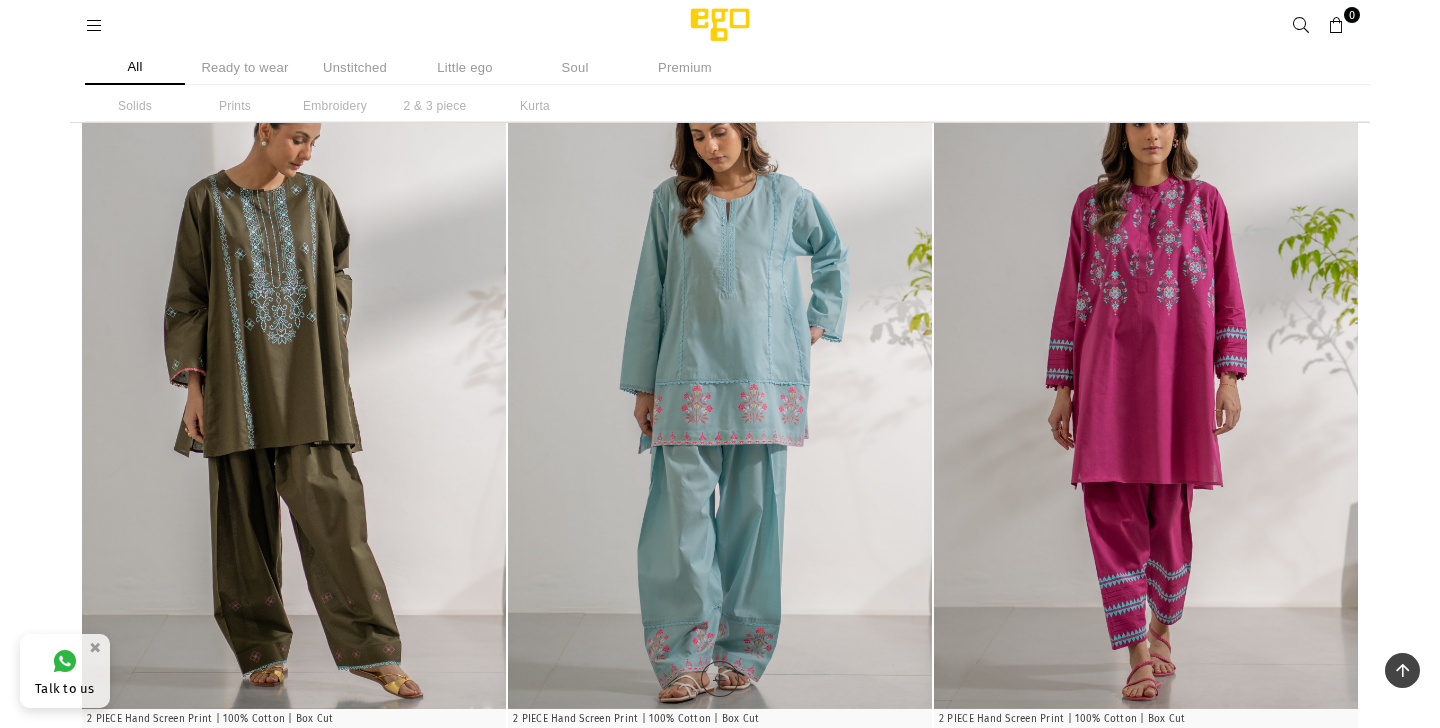 click at bounding box center (720, 391) 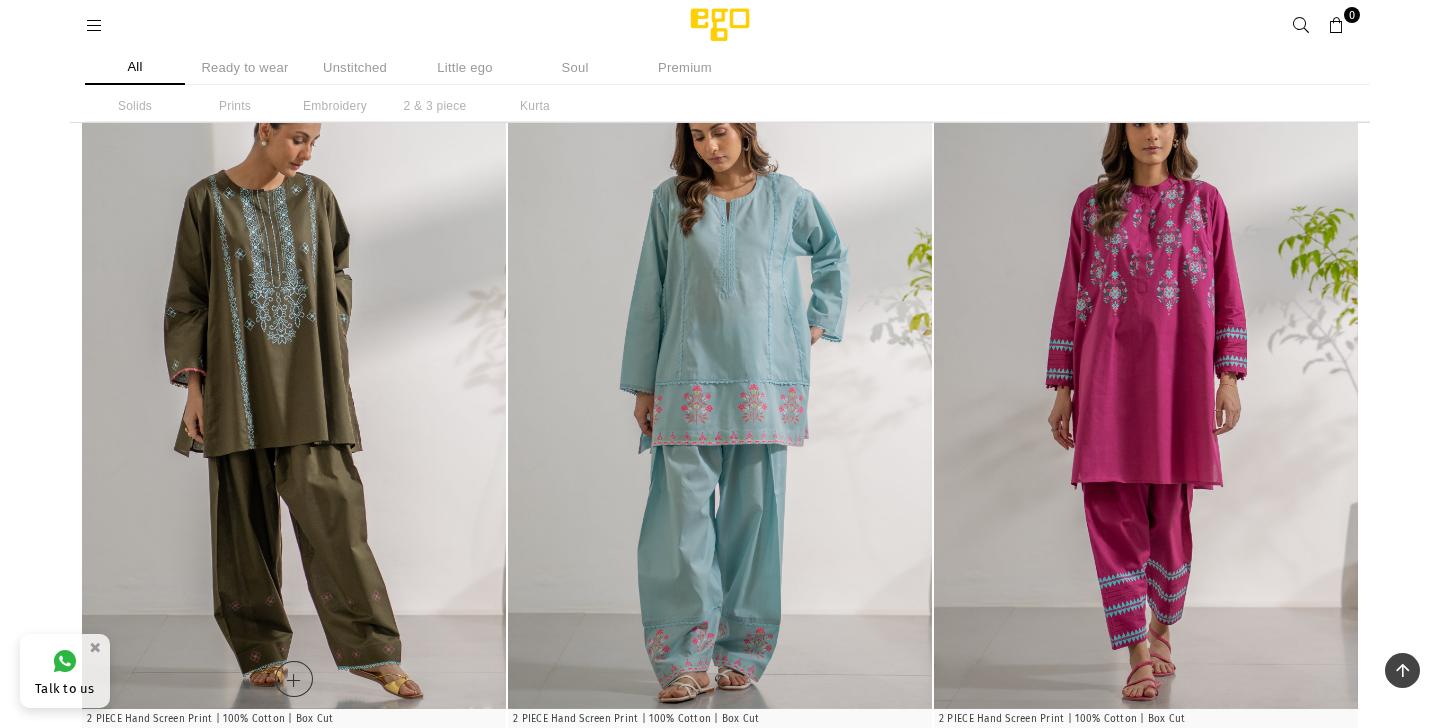 click at bounding box center [294, 391] 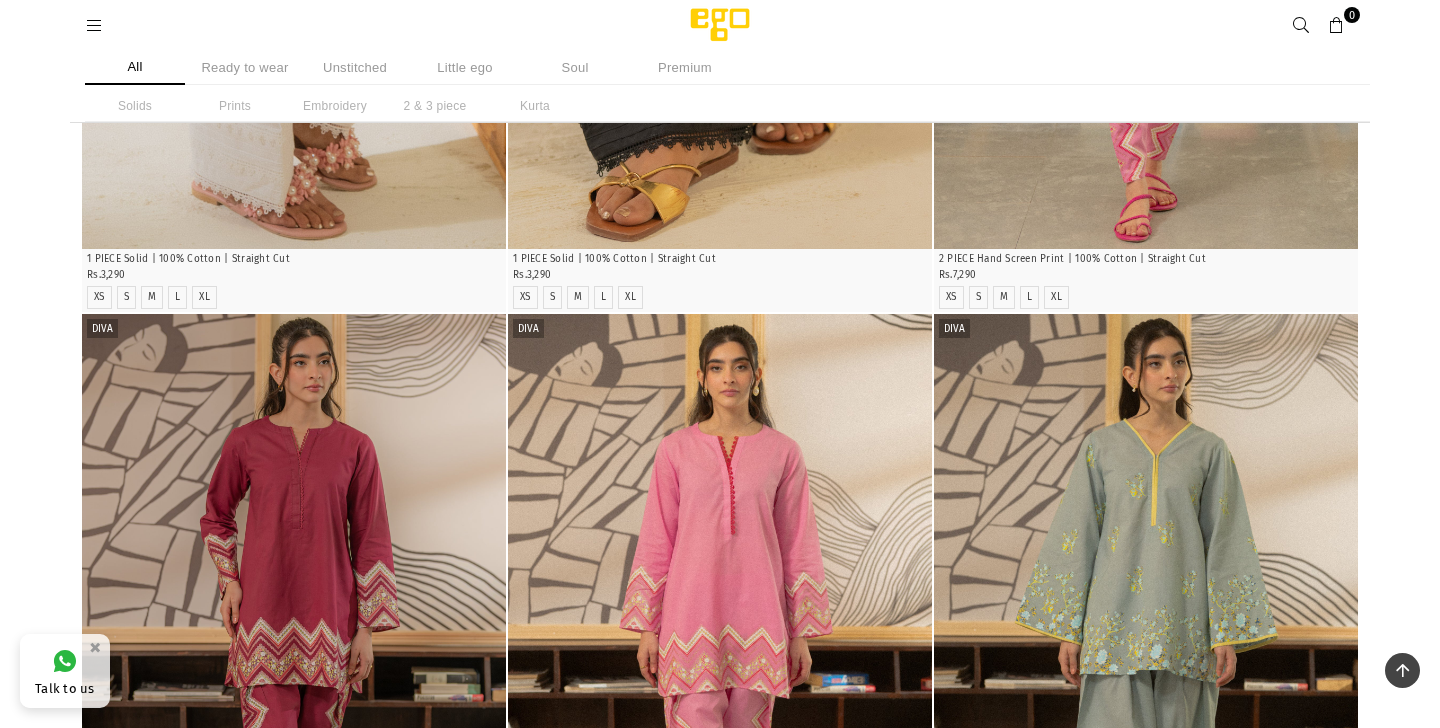 scroll, scrollTop: 4547, scrollLeft: 0, axis: vertical 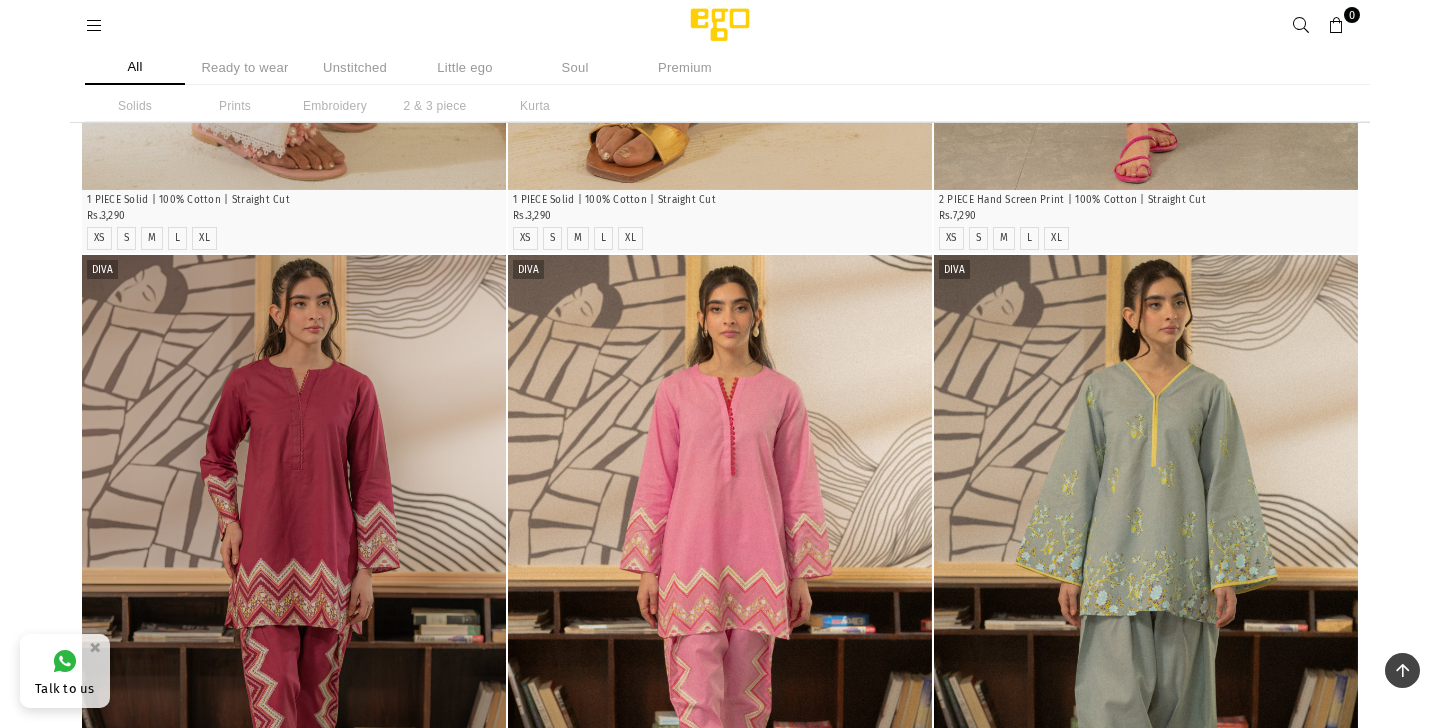 click on "Ready to wear" at bounding box center [245, 67] 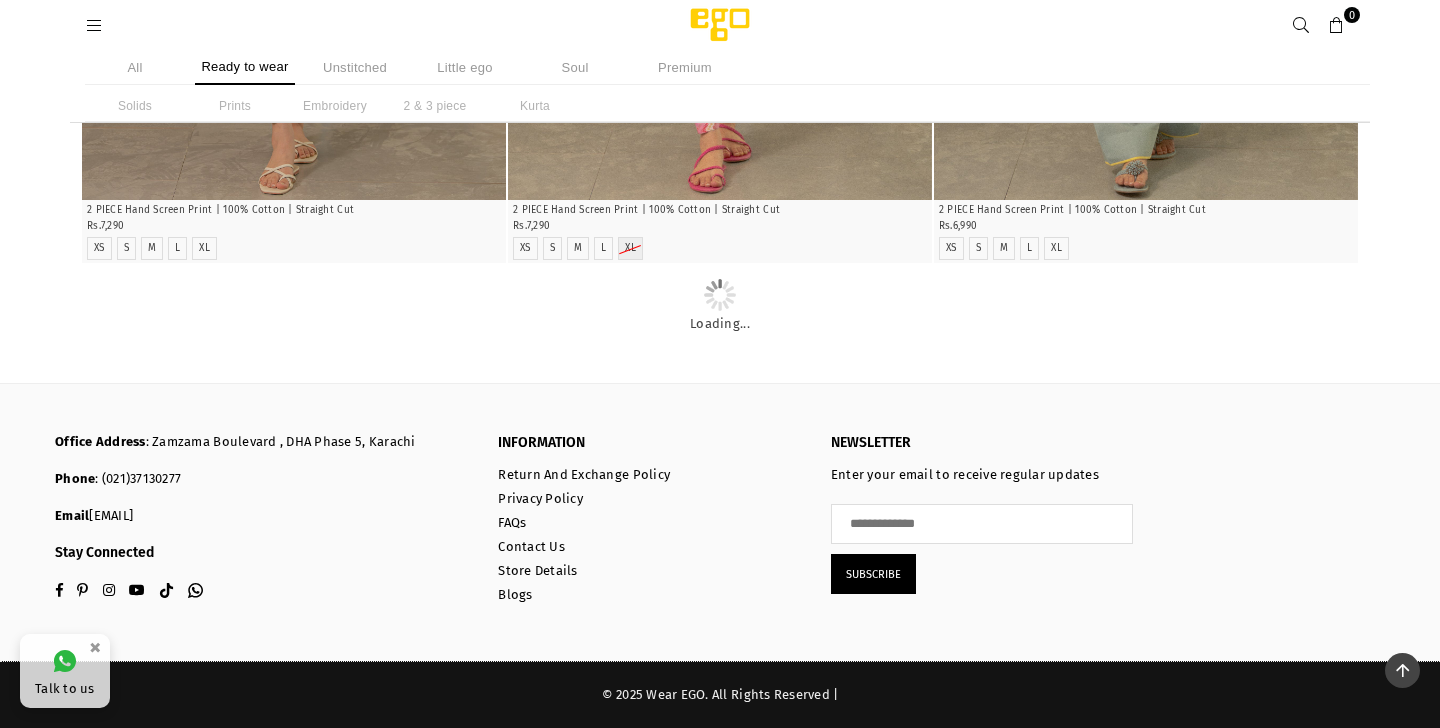 scroll, scrollTop: 11488, scrollLeft: 0, axis: vertical 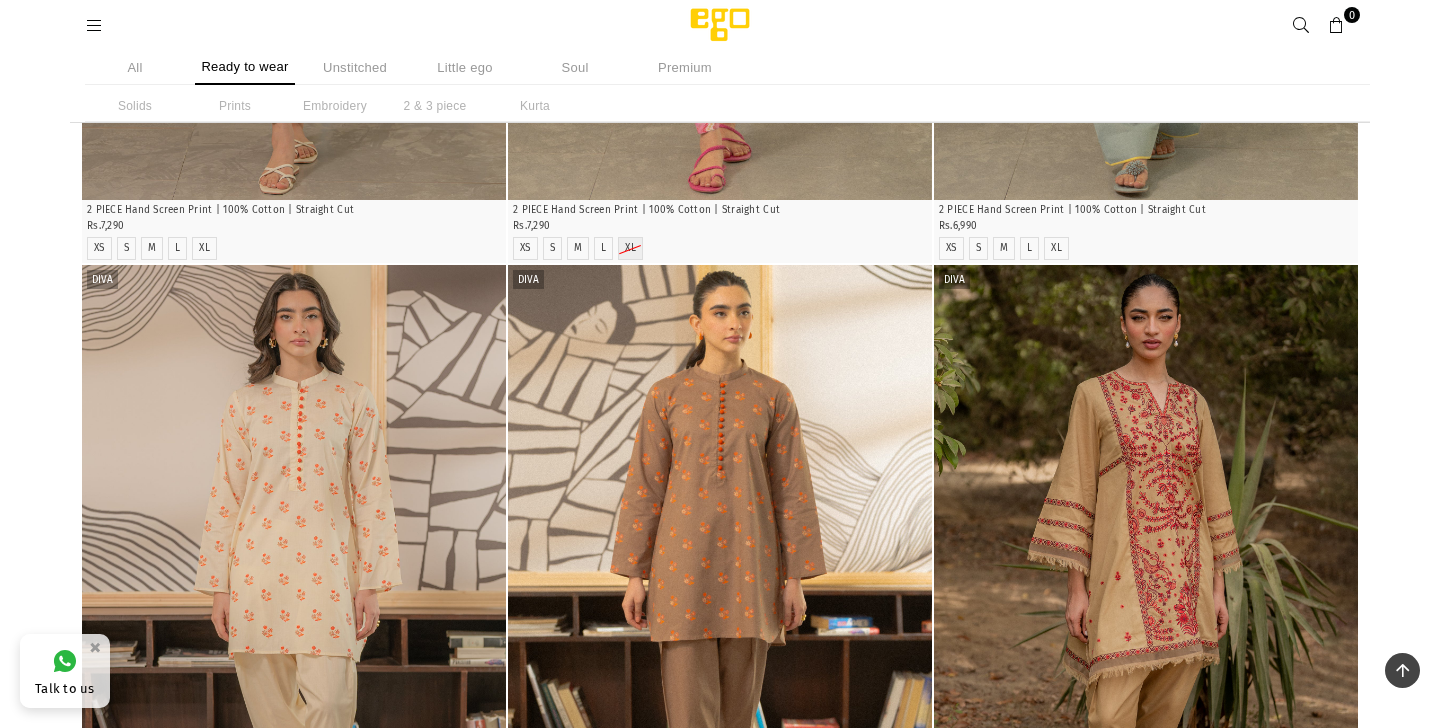 click on "All Ready to wear Unstitched Little ego Soul Premium Solids Prints Embroidery 2 & 3 piece Kurta" at bounding box center (720, 86) 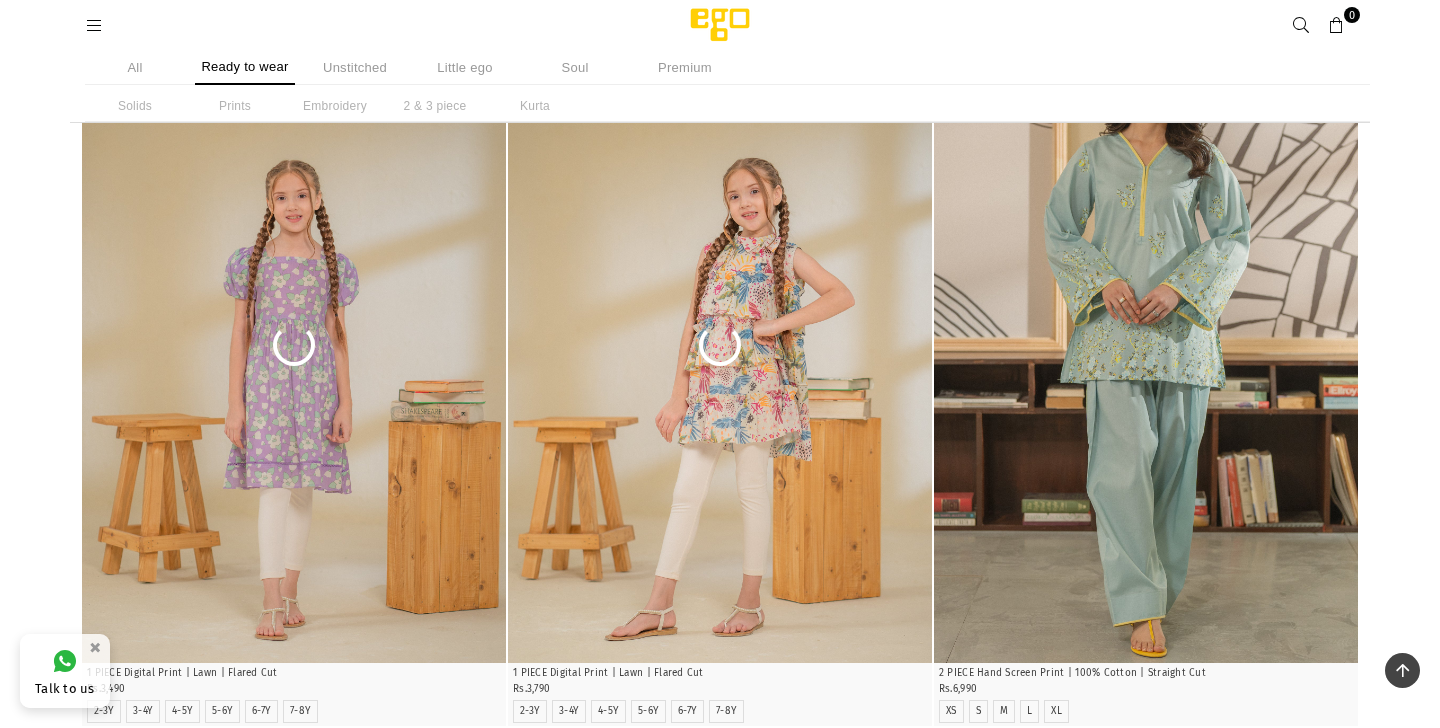 scroll, scrollTop: 13088, scrollLeft: 0, axis: vertical 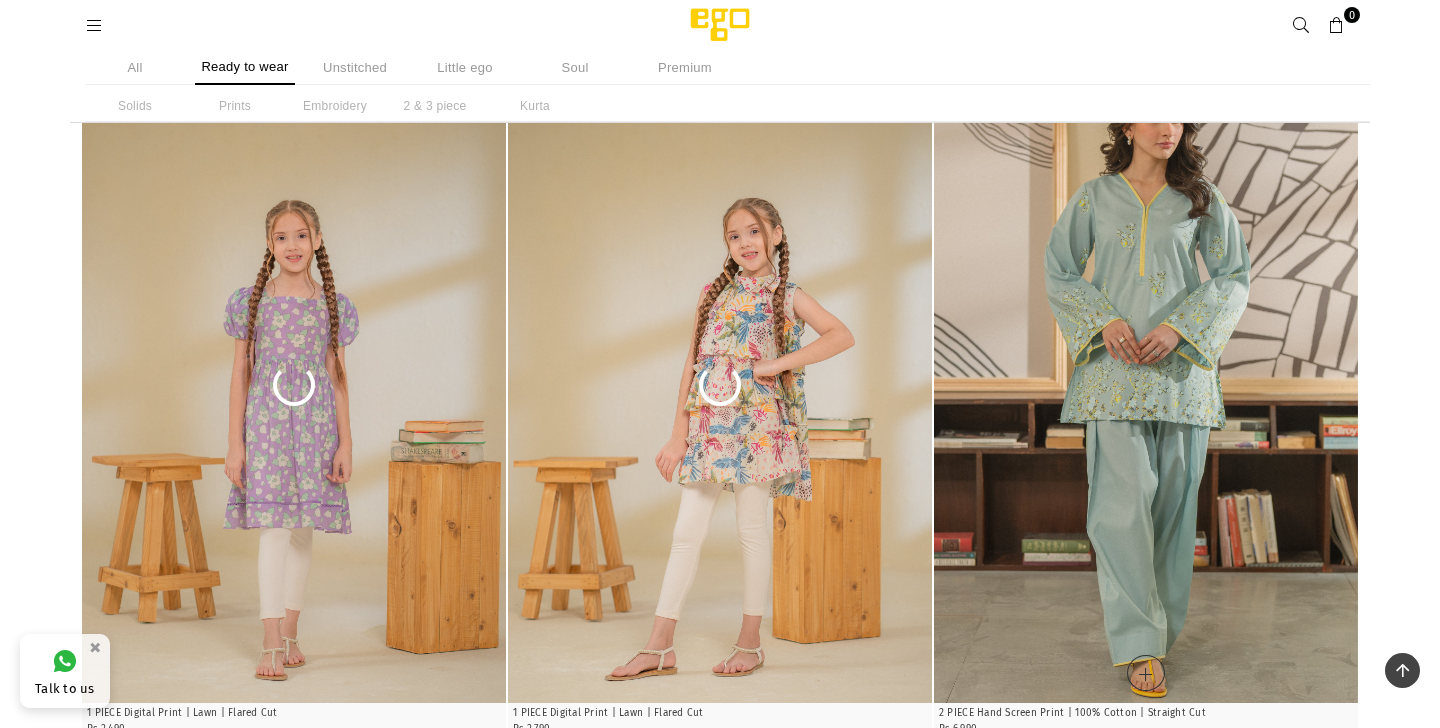 click at bounding box center [1146, 385] 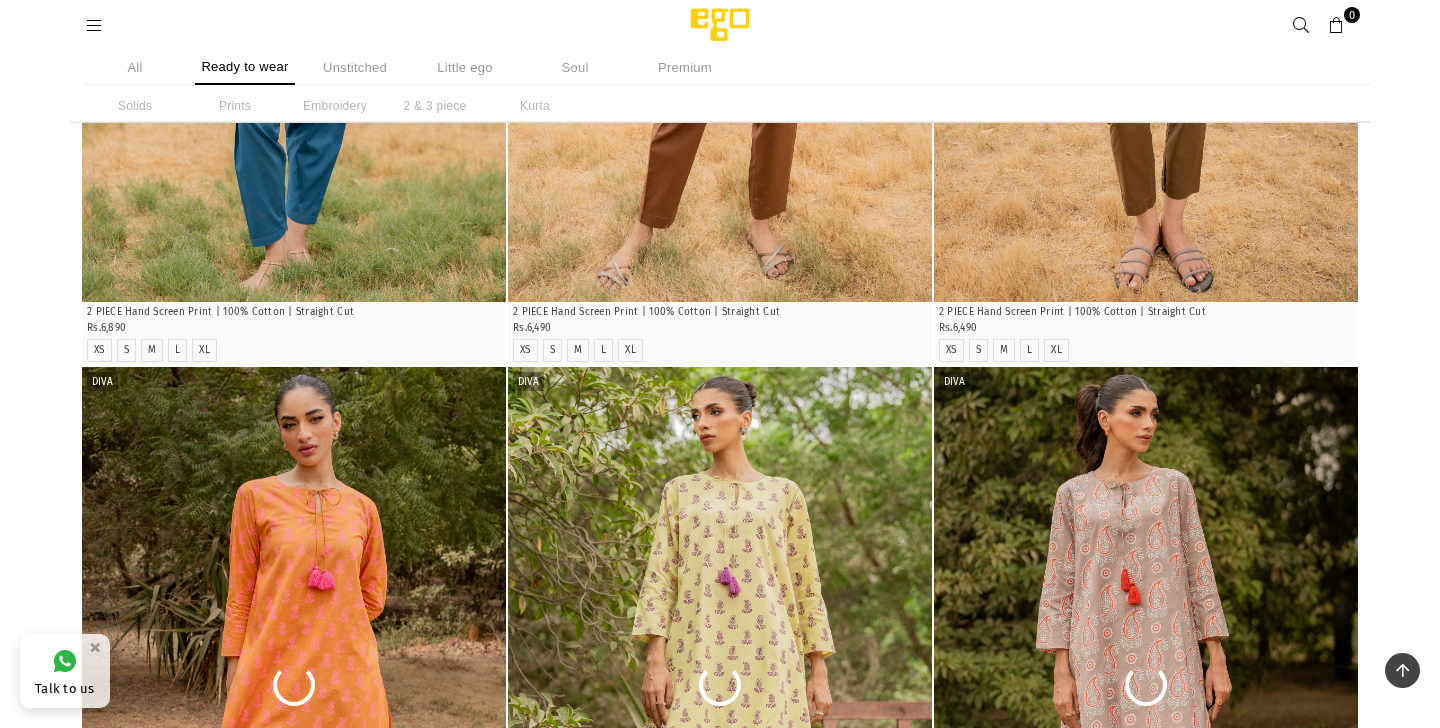 scroll, scrollTop: 16488, scrollLeft: 0, axis: vertical 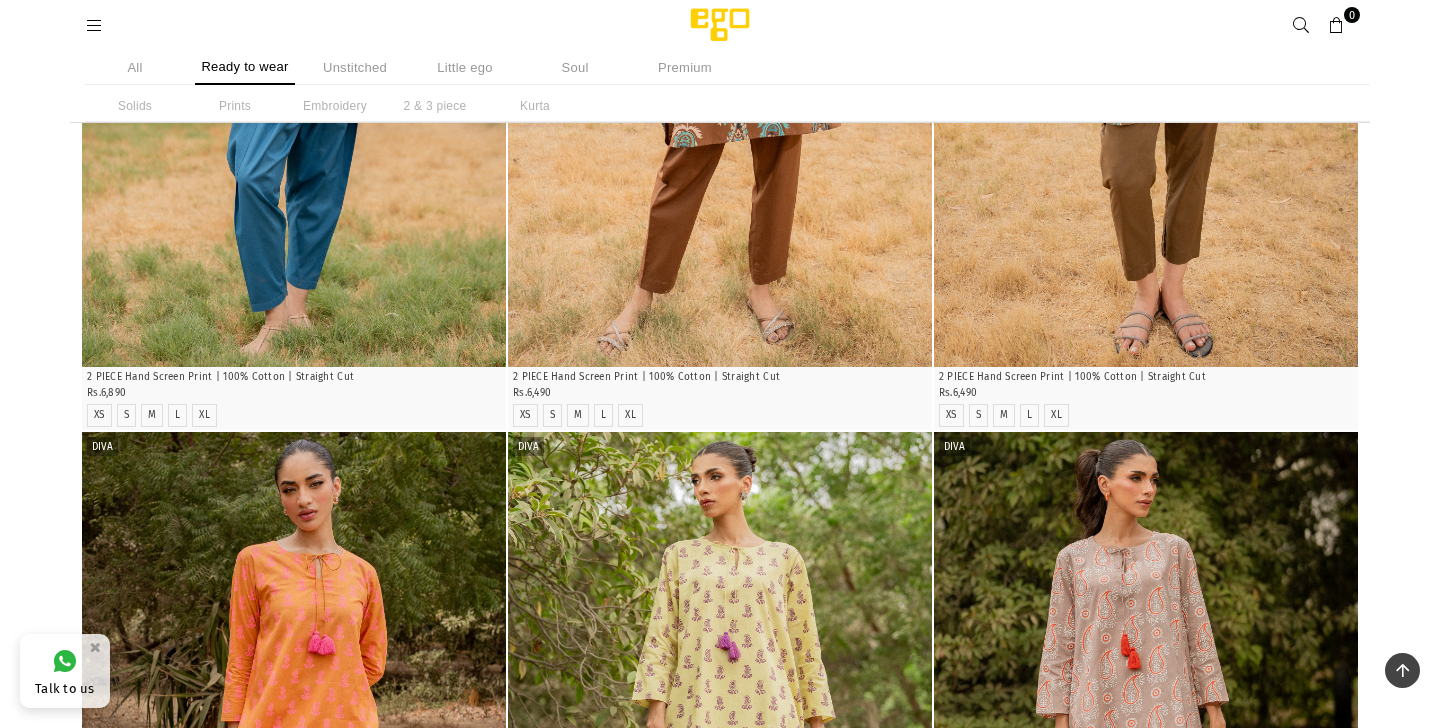 click at bounding box center (294, -1736) 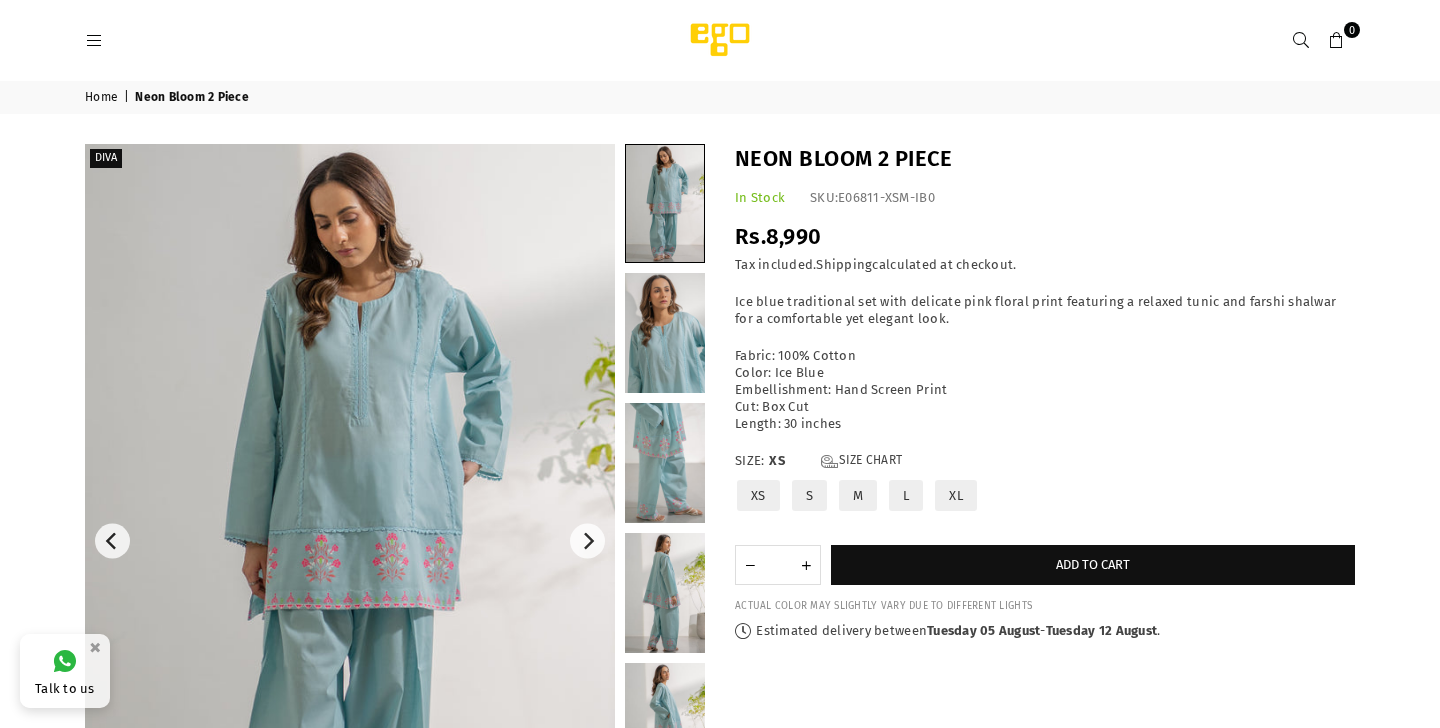 scroll, scrollTop: 0, scrollLeft: 0, axis: both 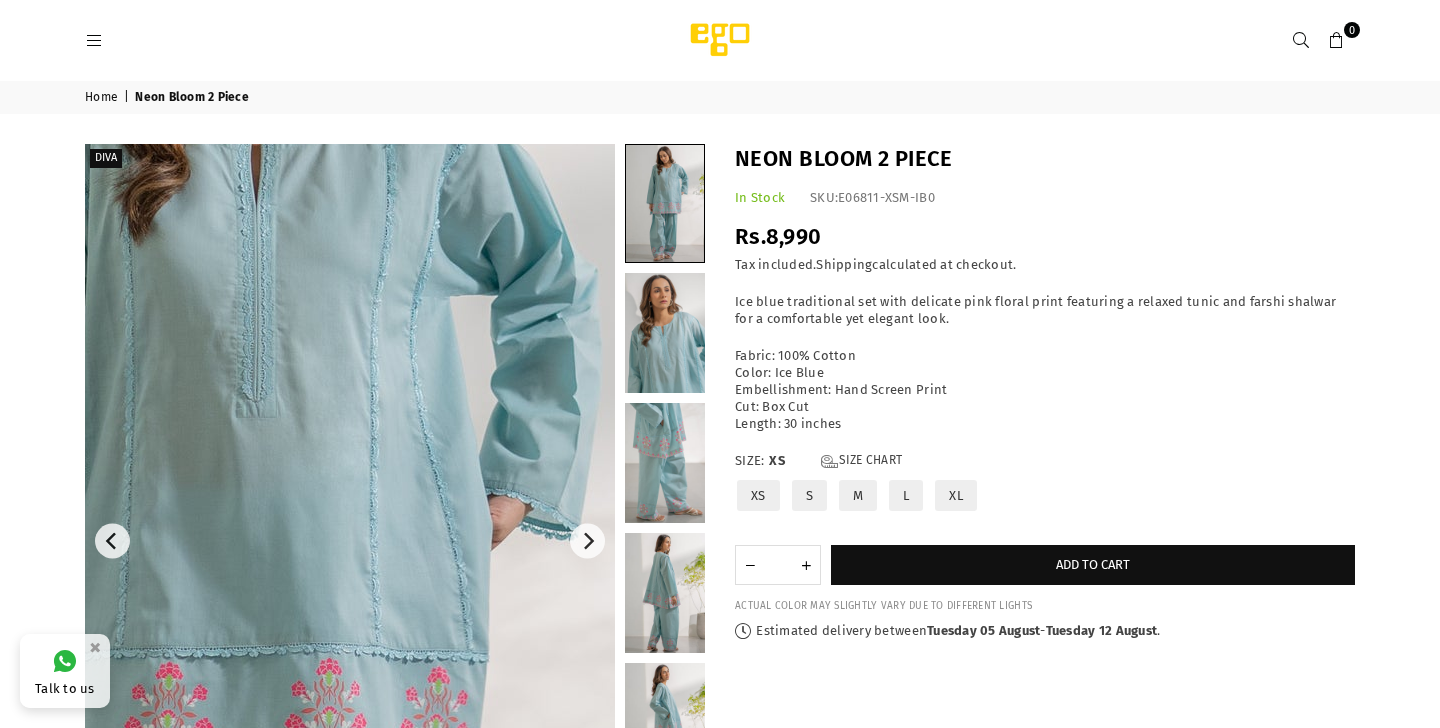 click at bounding box center (234, 678) 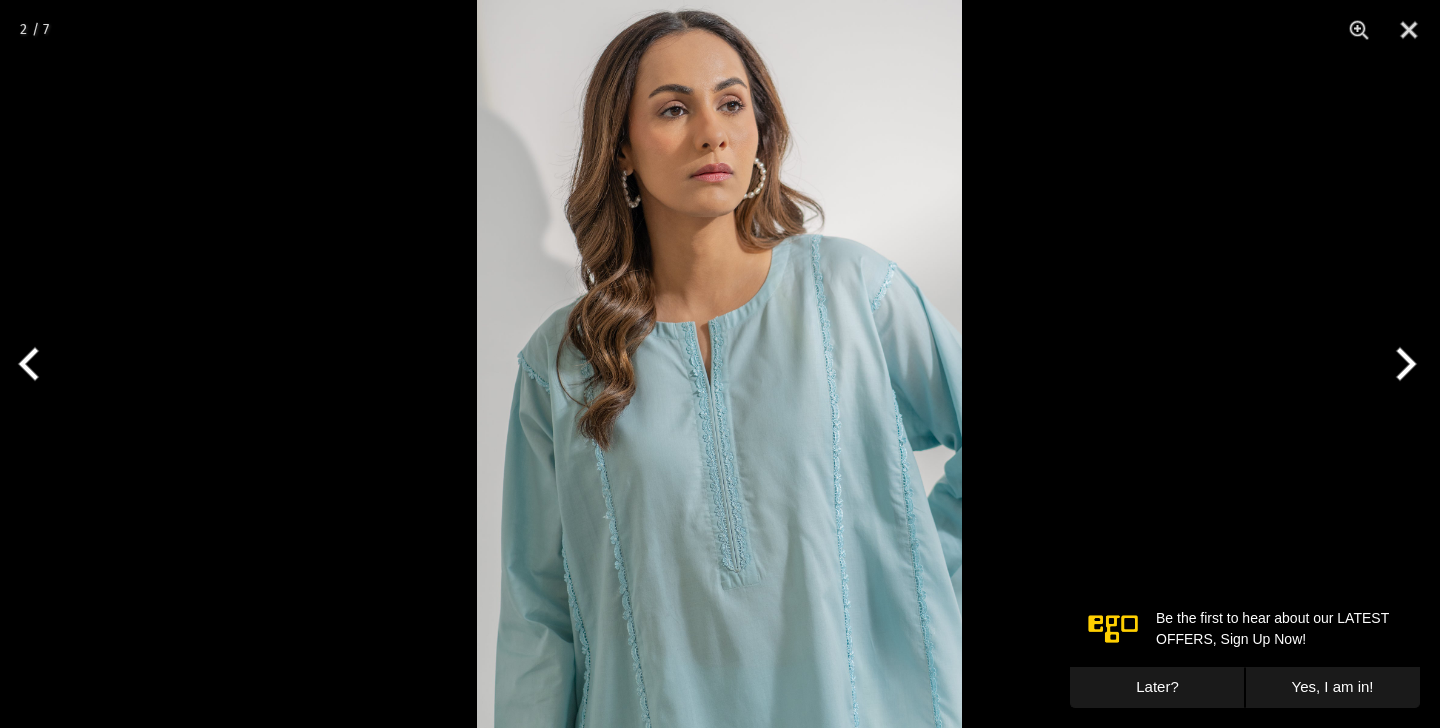 scroll, scrollTop: 0, scrollLeft: 0, axis: both 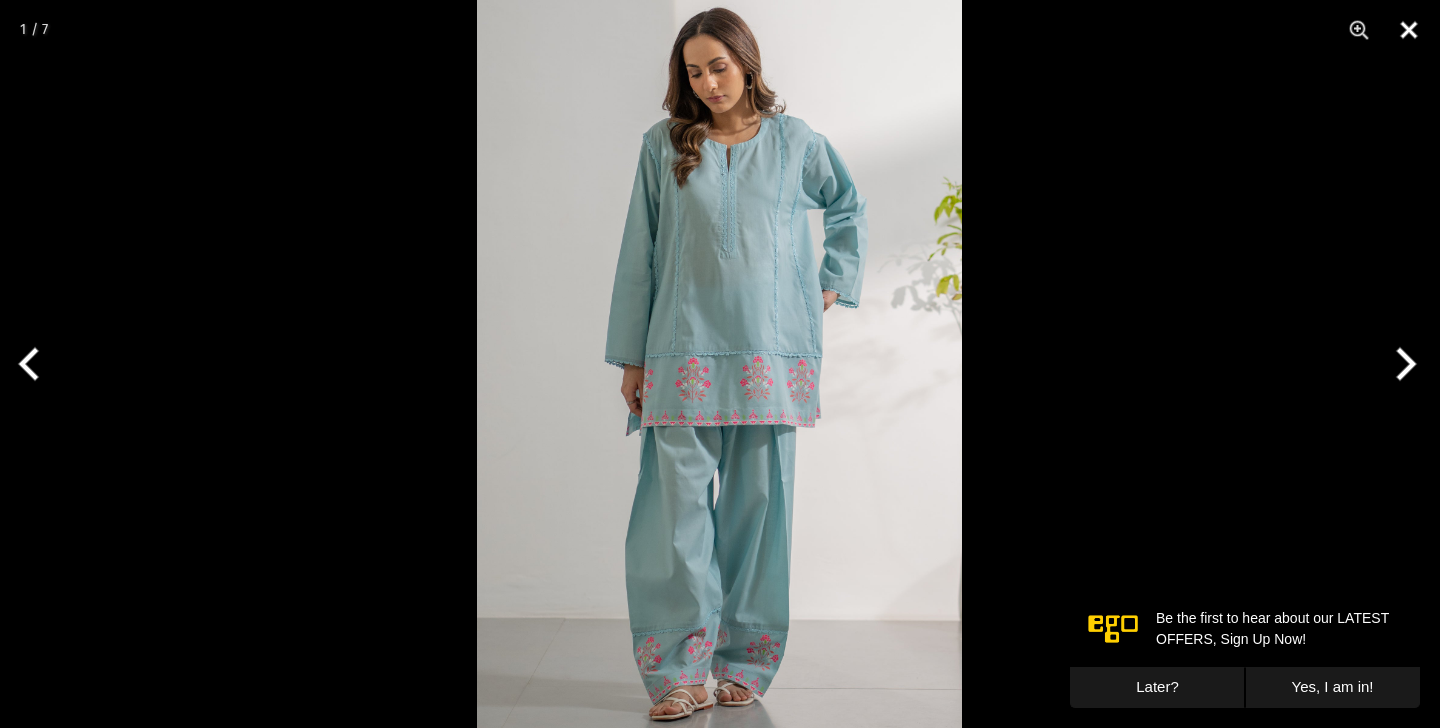 click at bounding box center (1409, 30) 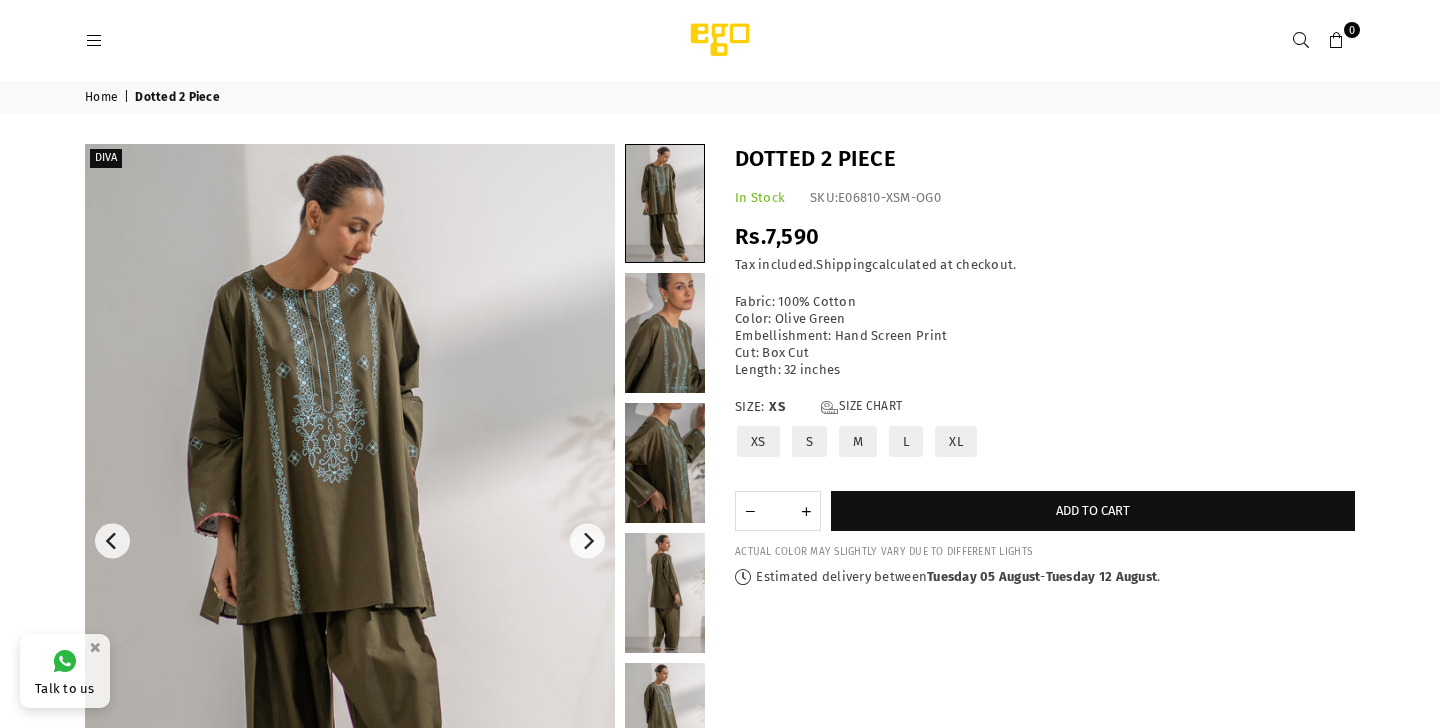 scroll, scrollTop: 0, scrollLeft: 0, axis: both 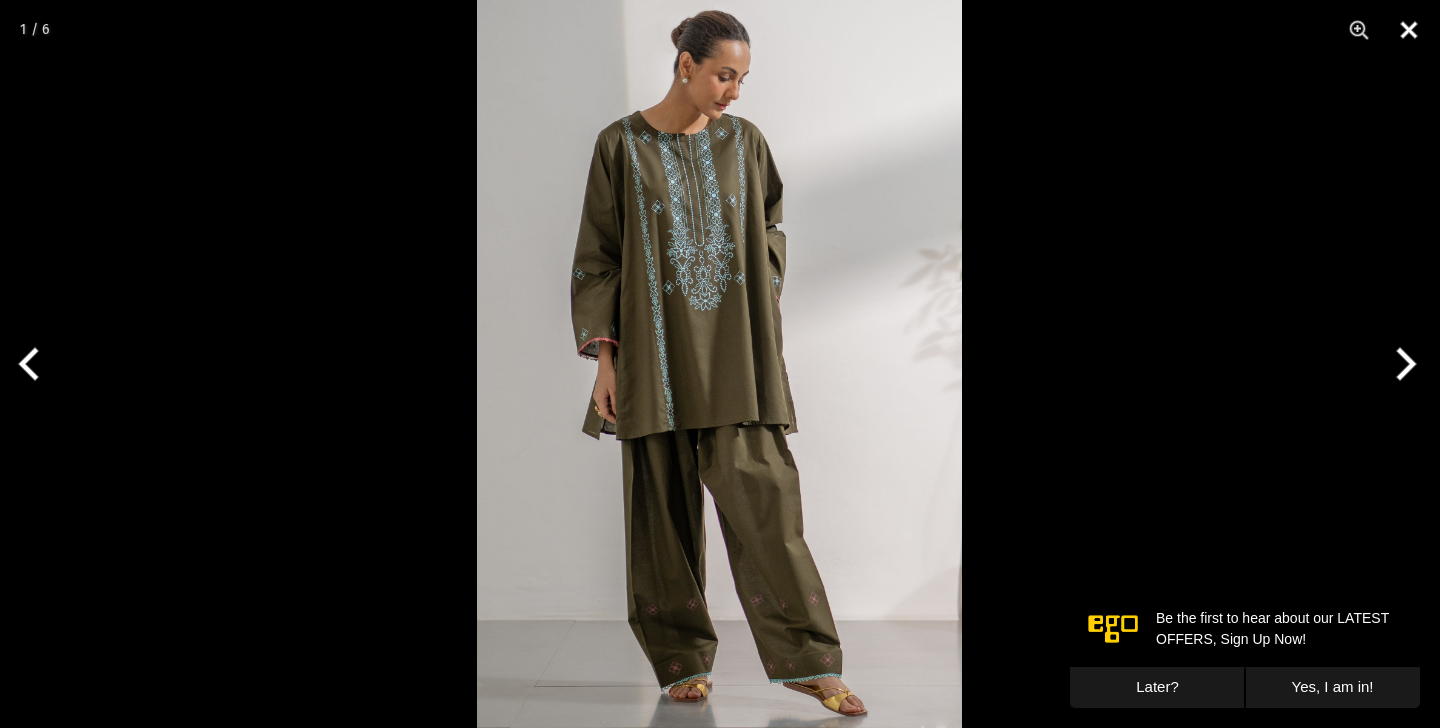 click at bounding box center [1409, 30] 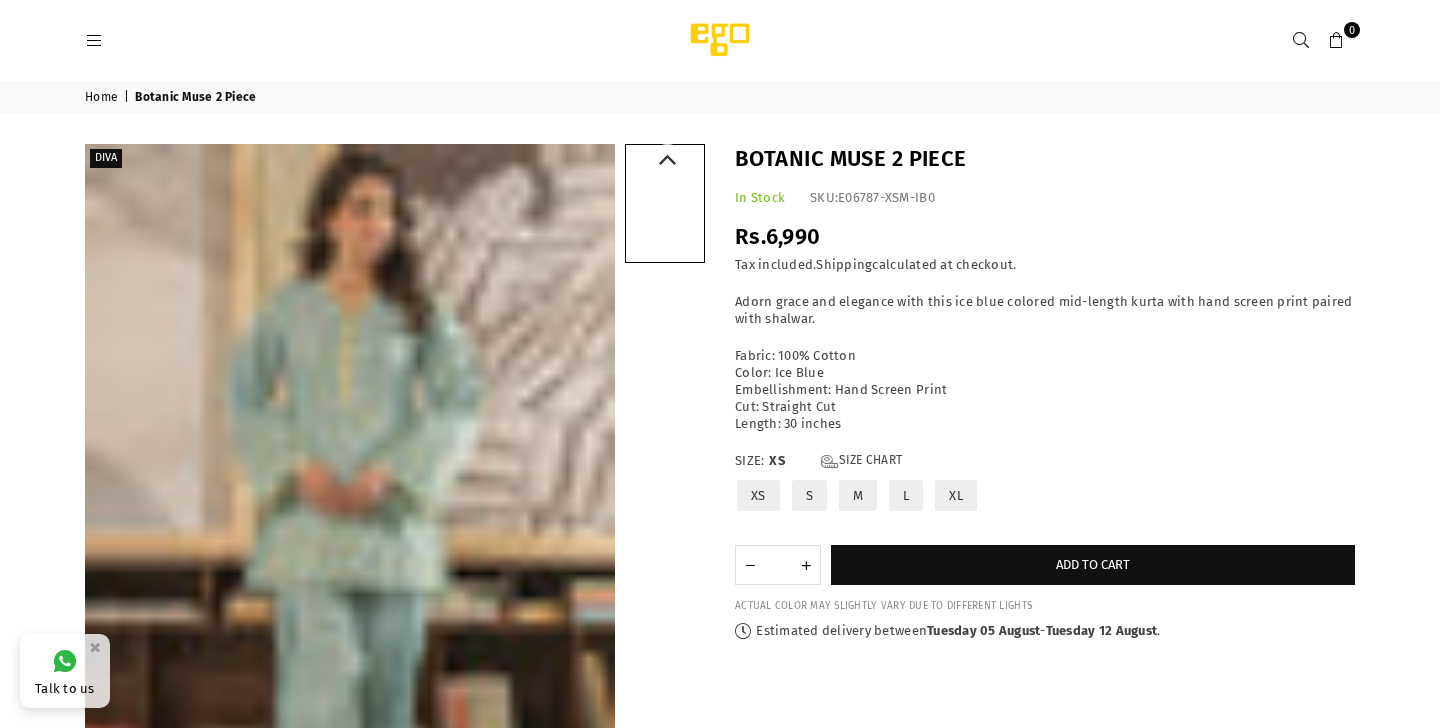 scroll, scrollTop: 0, scrollLeft: 0, axis: both 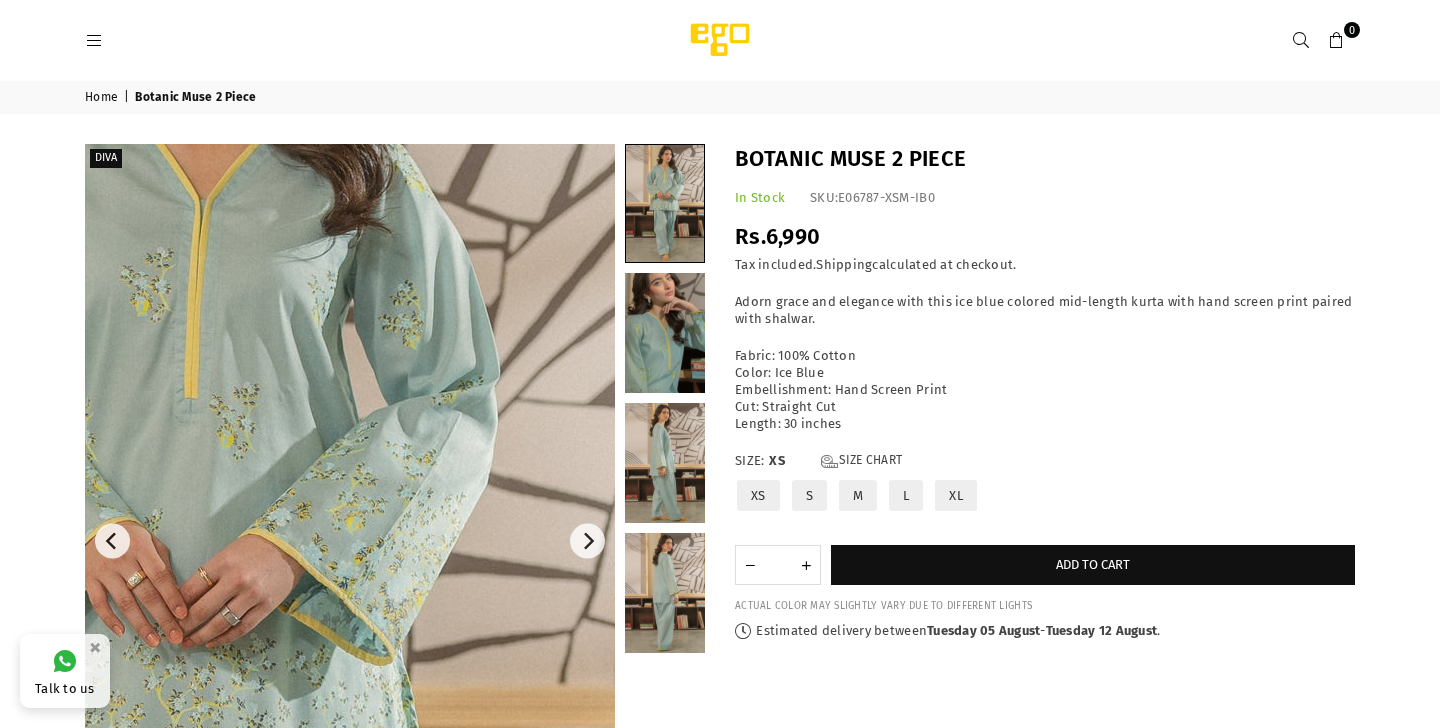 click at bounding box center [203, 706] 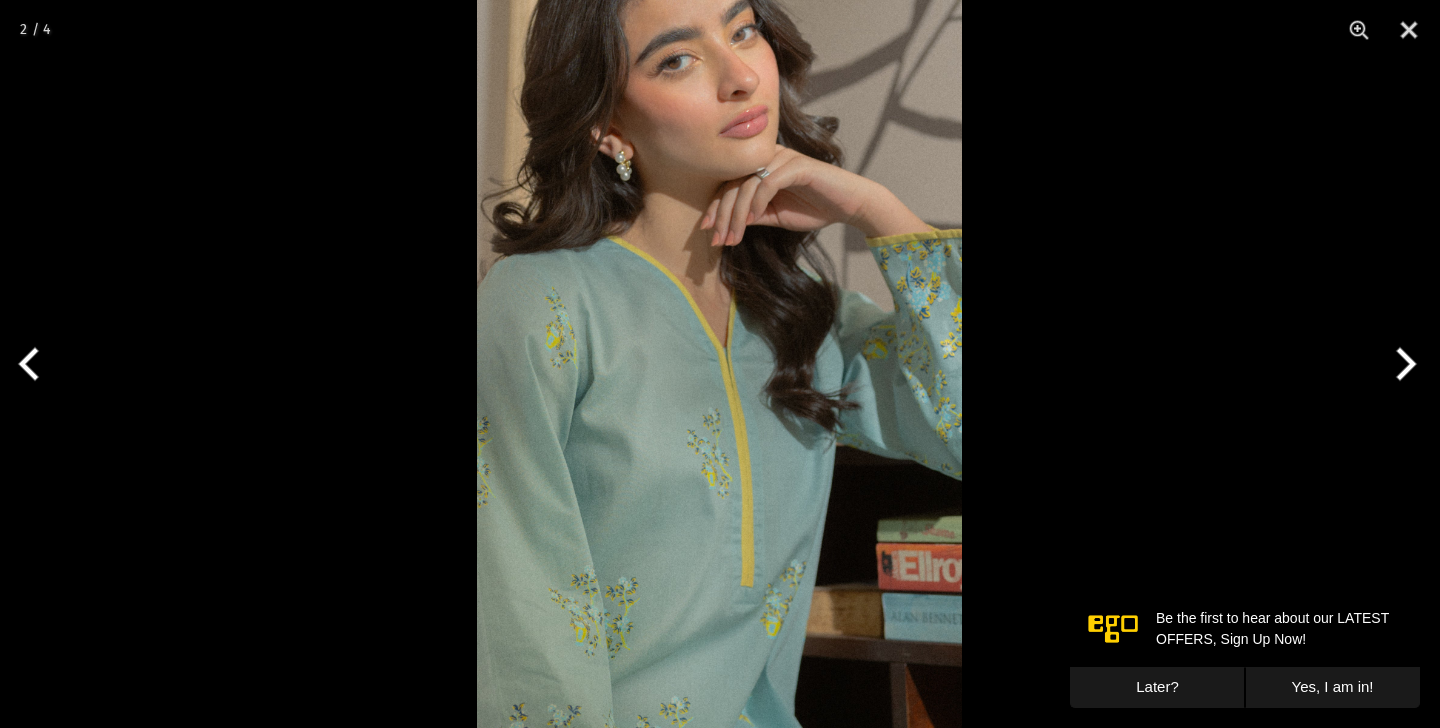 scroll, scrollTop: 0, scrollLeft: 0, axis: both 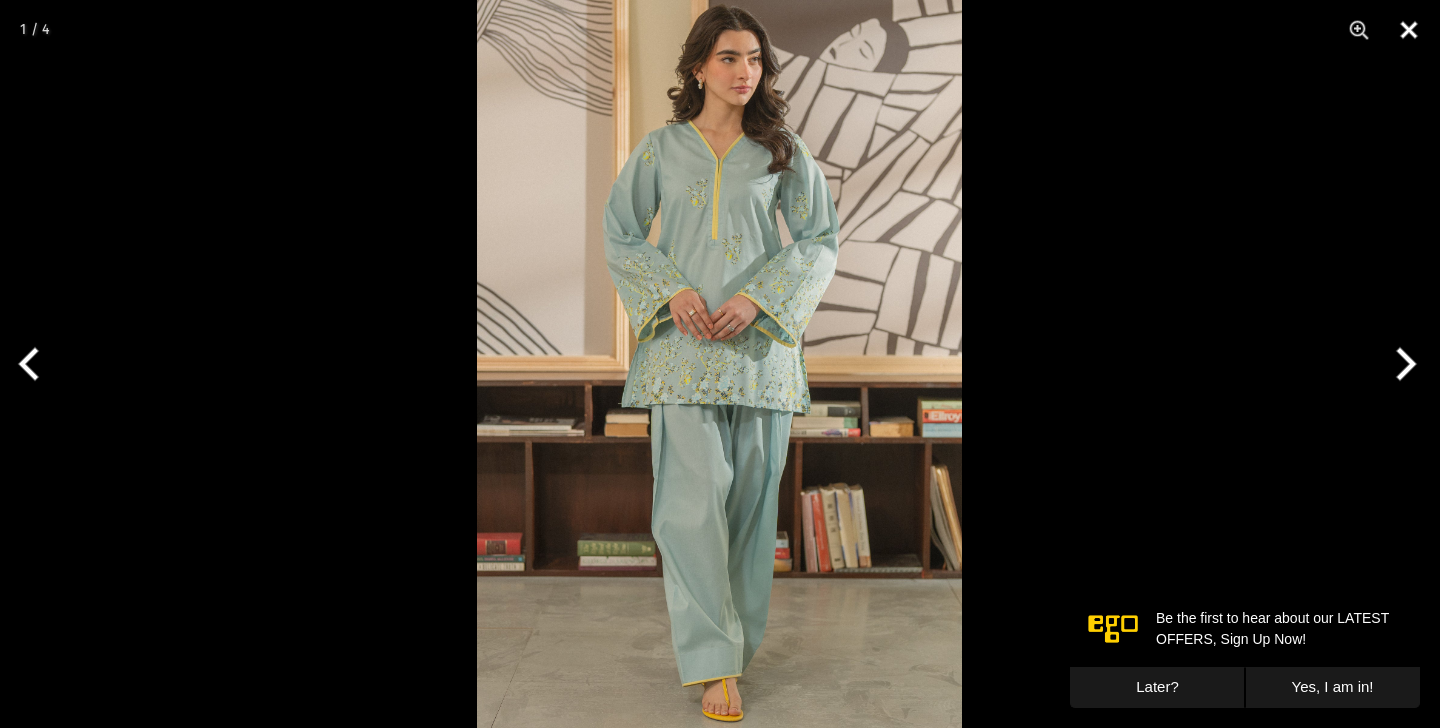 click at bounding box center (1409, 30) 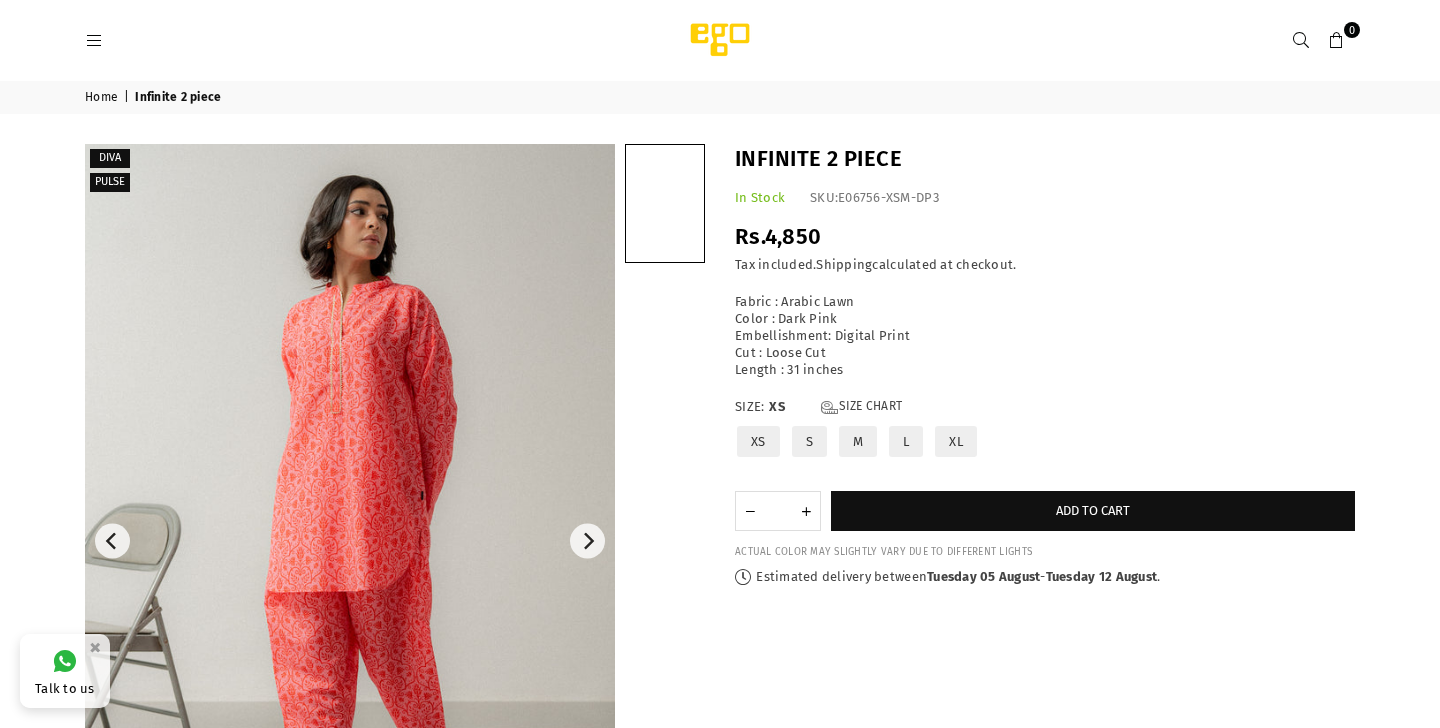 scroll, scrollTop: 0, scrollLeft: 0, axis: both 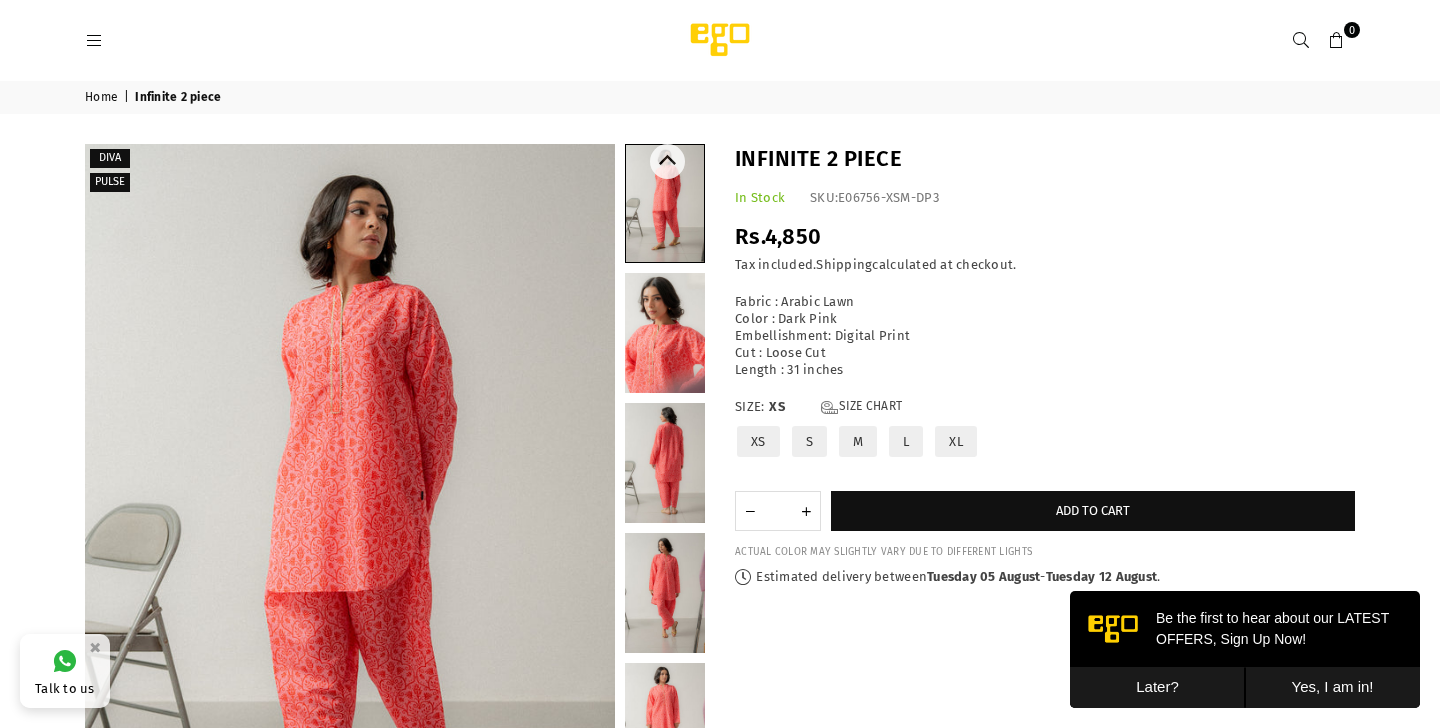 click at bounding box center [665, 593] 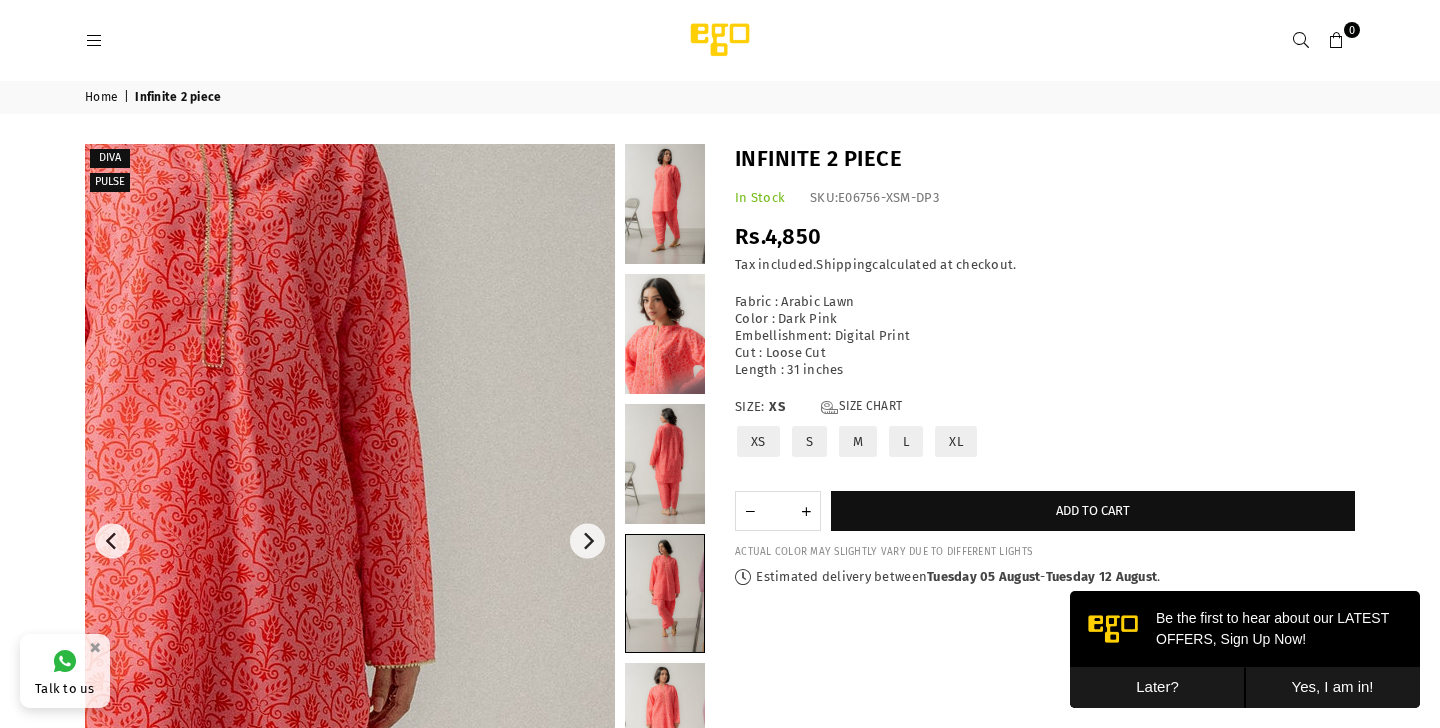 click at bounding box center [205, 665] 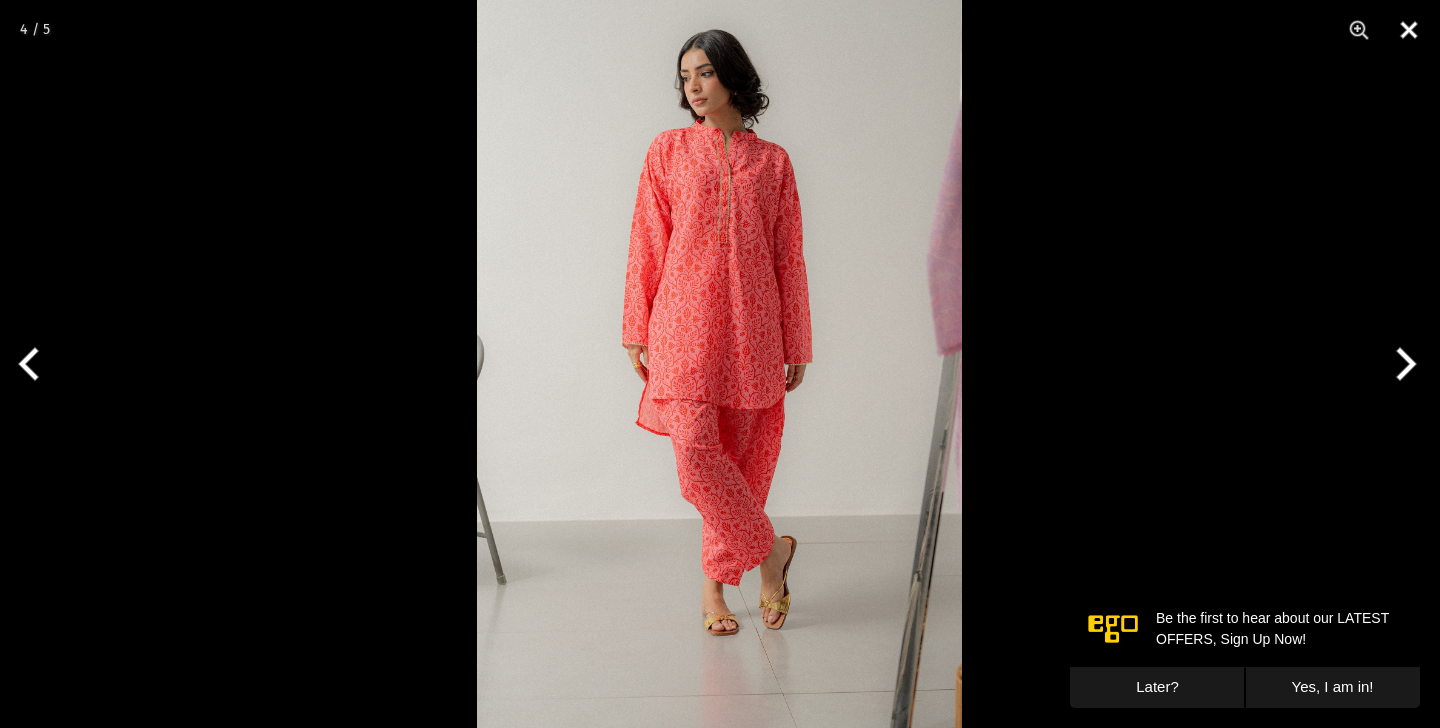 click at bounding box center [1409, 30] 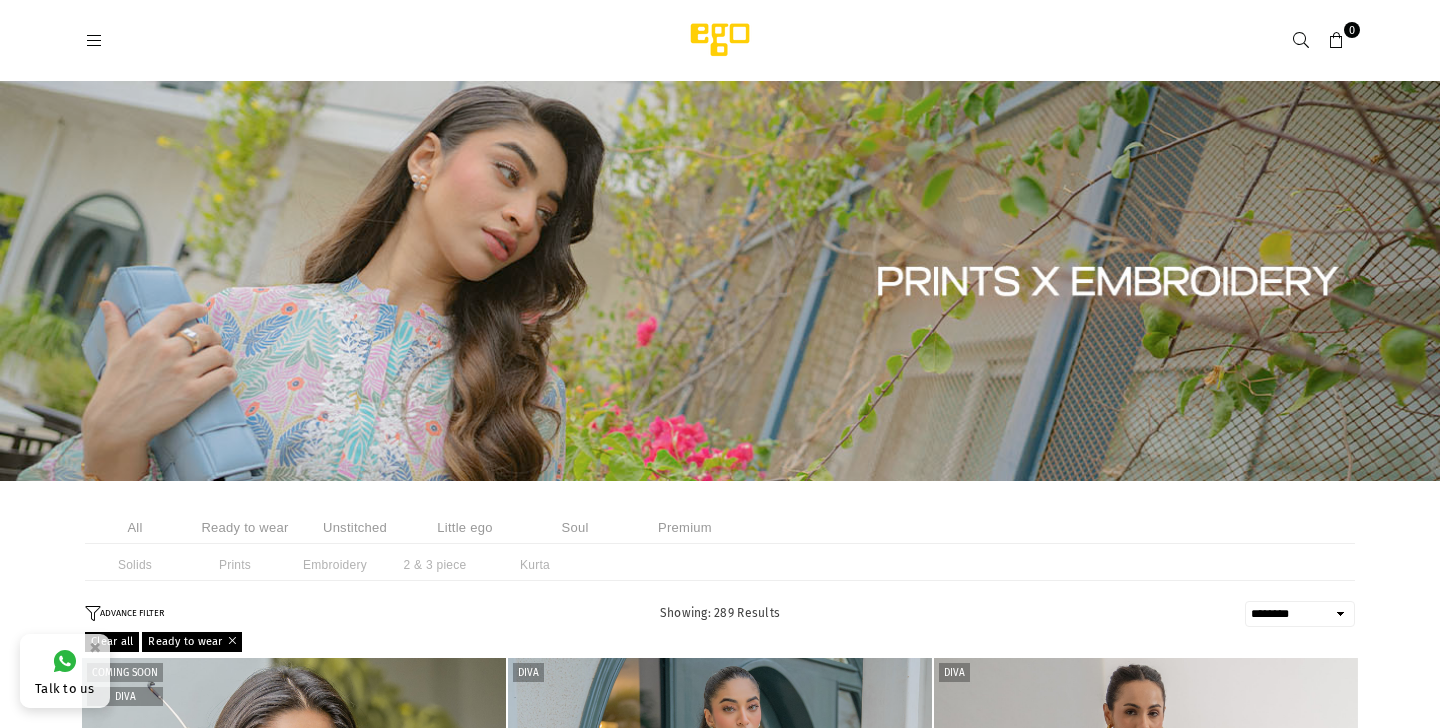 select on "******" 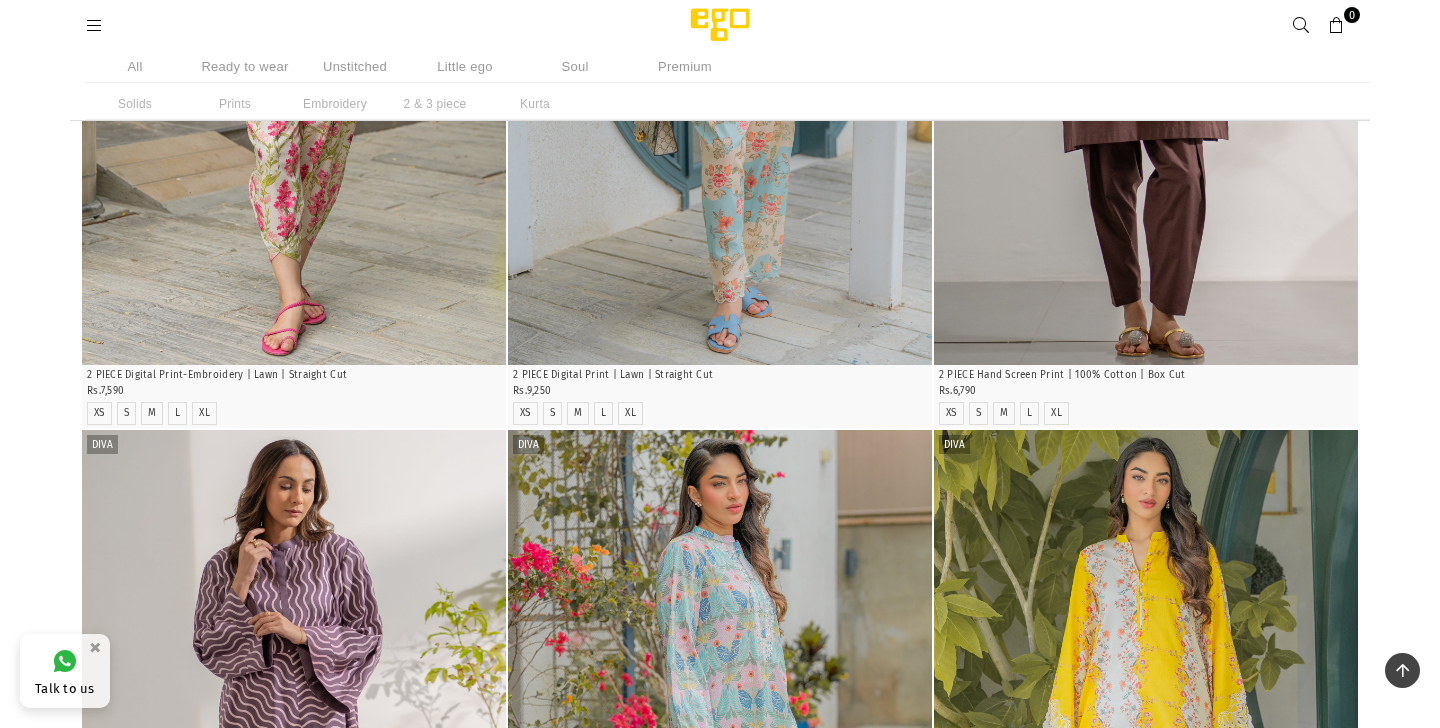 scroll, scrollTop: 810, scrollLeft: 0, axis: vertical 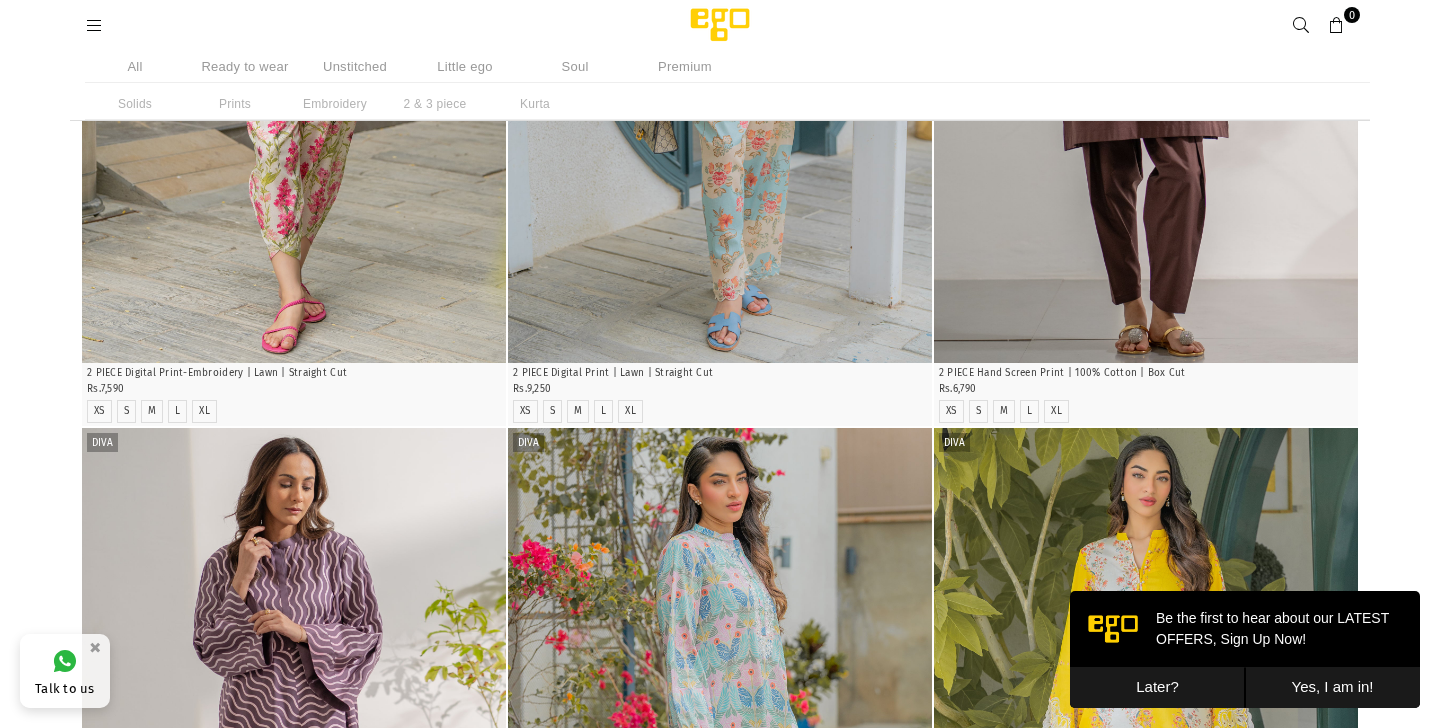 click on "Ready to wear" at bounding box center [245, 66] 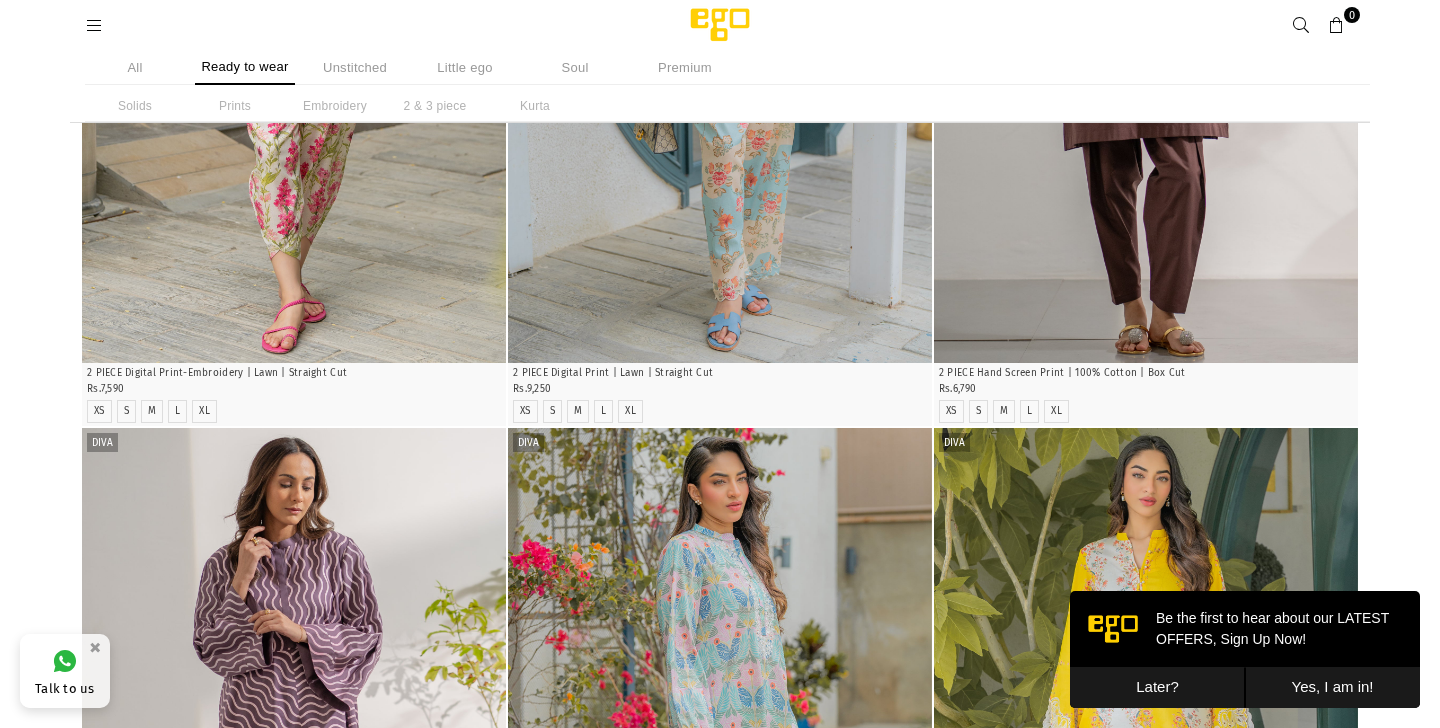 click on "Later?" at bounding box center [1157, 687] 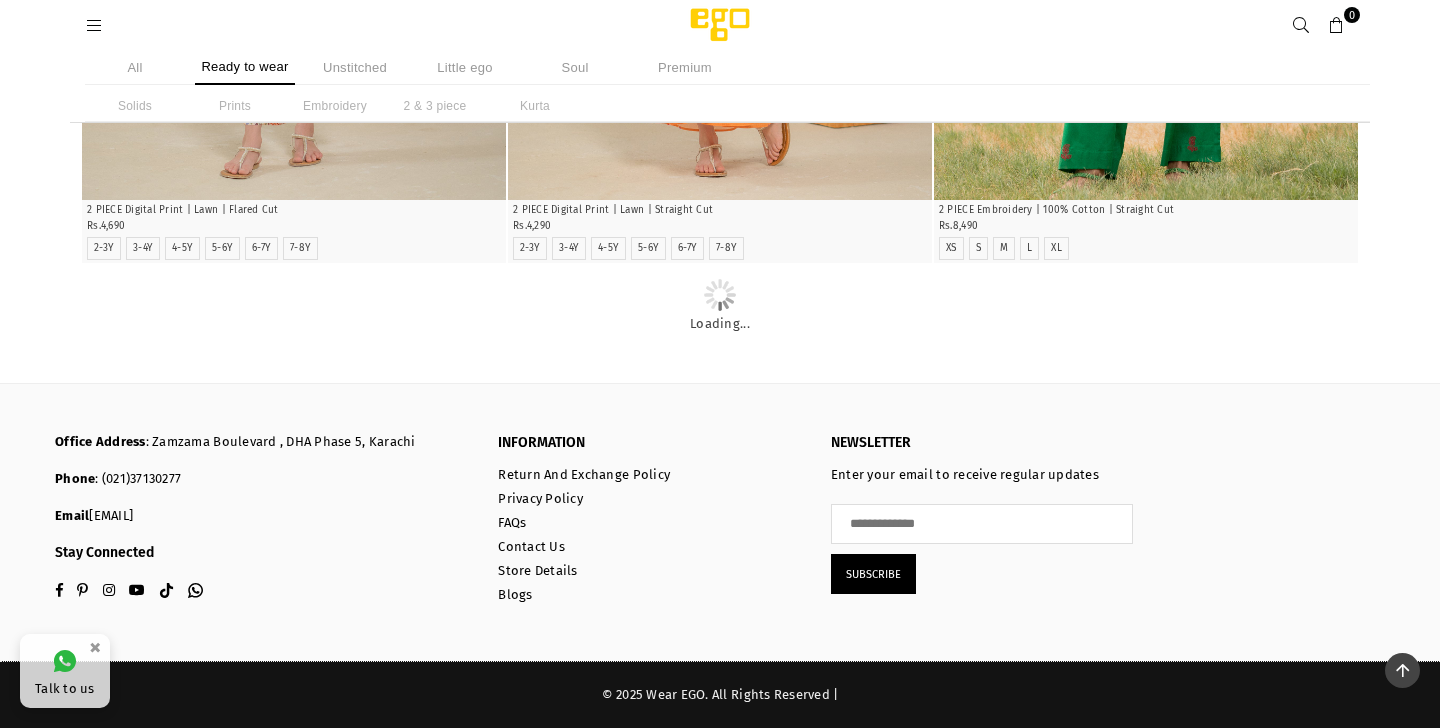 scroll, scrollTop: 13888, scrollLeft: 0, axis: vertical 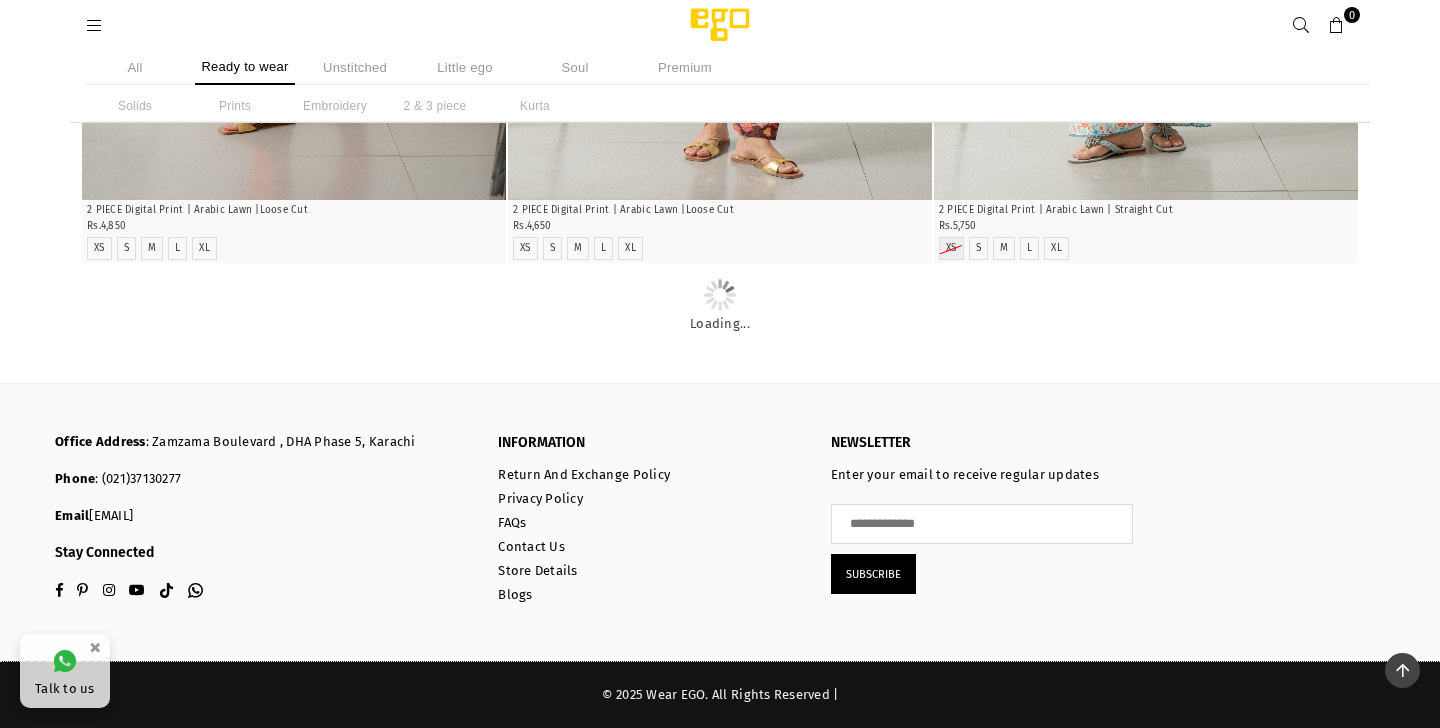 click at bounding box center (720, -2922) 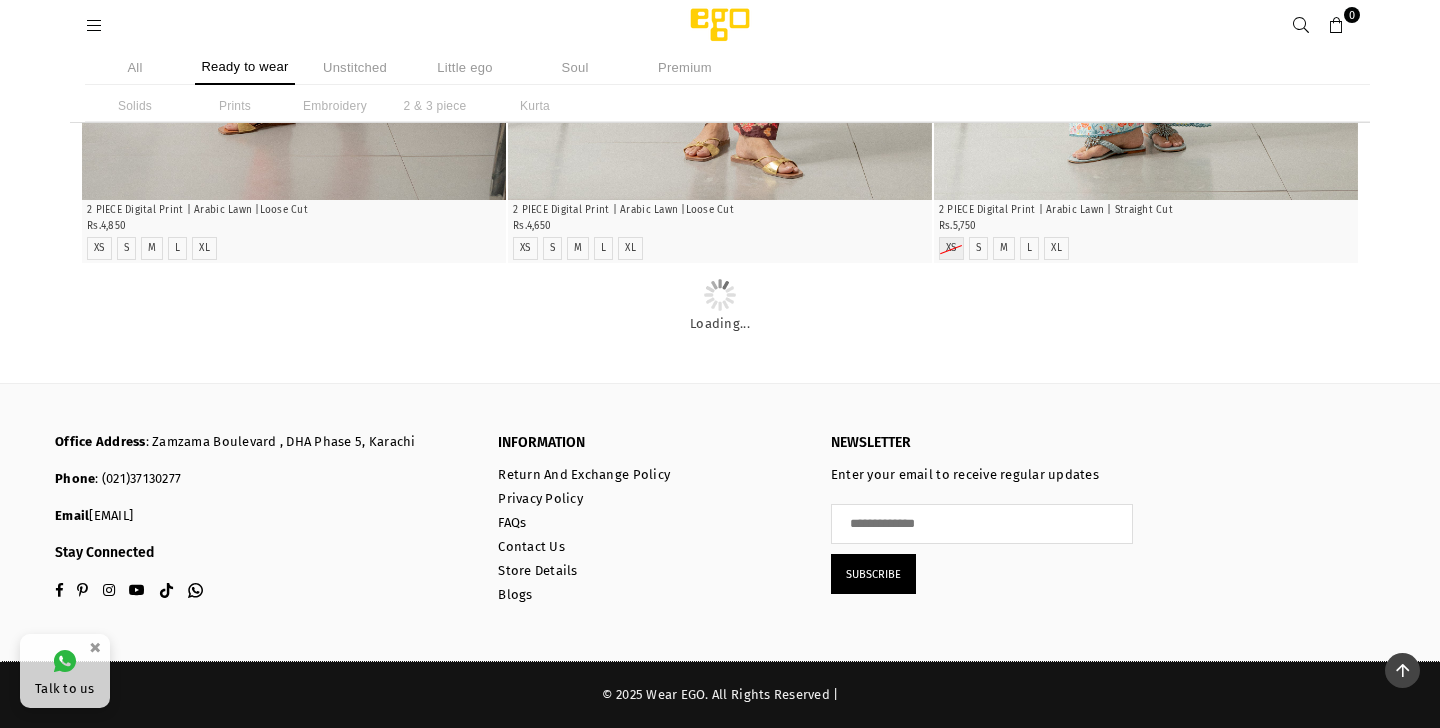 scroll, scrollTop: 15208, scrollLeft: 0, axis: vertical 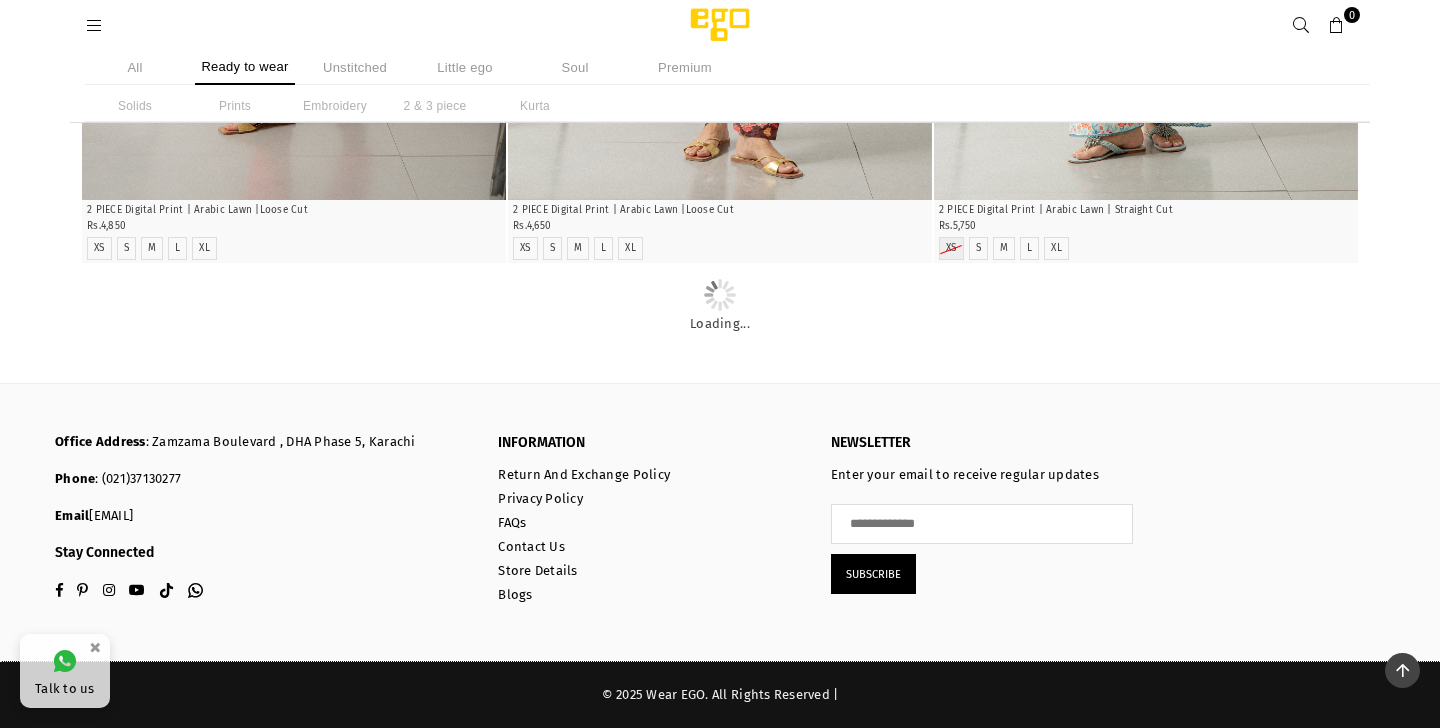 click at bounding box center [294, -1520] 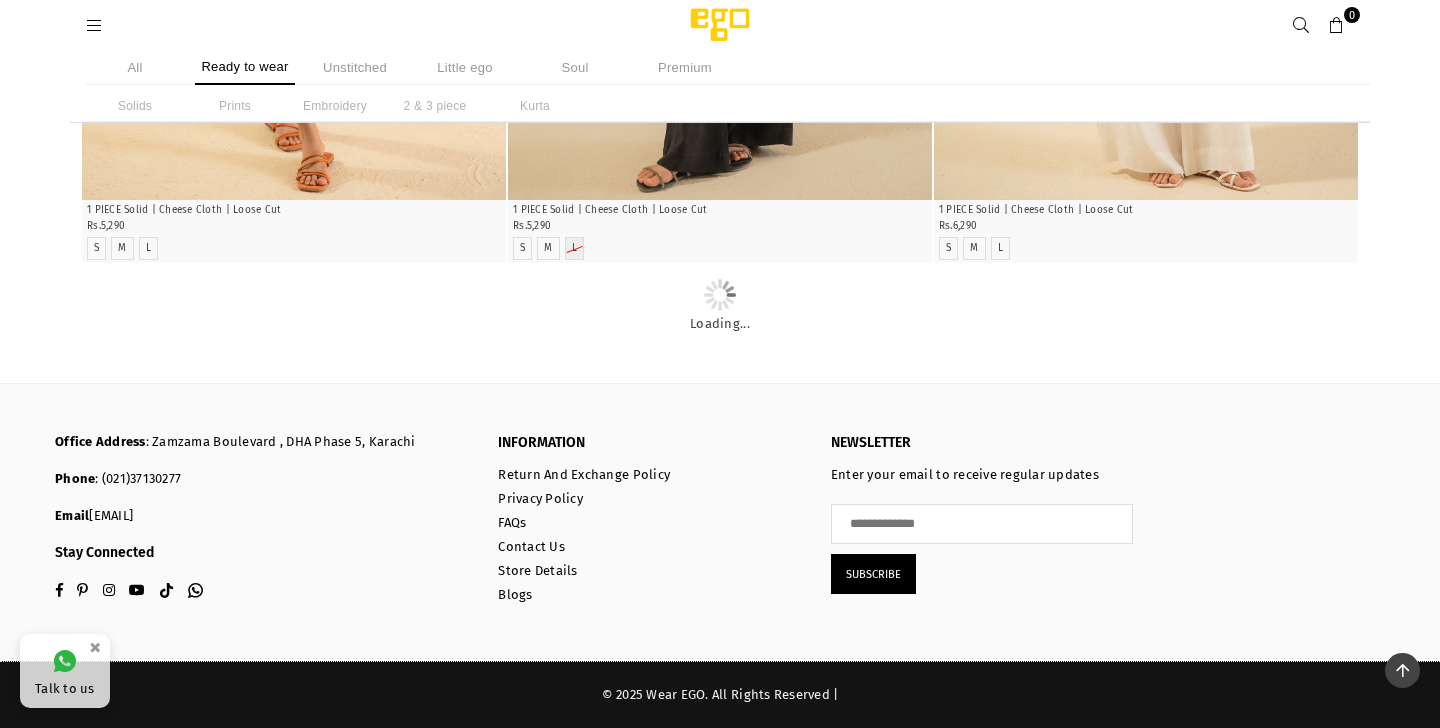 scroll, scrollTop: 21088, scrollLeft: 0, axis: vertical 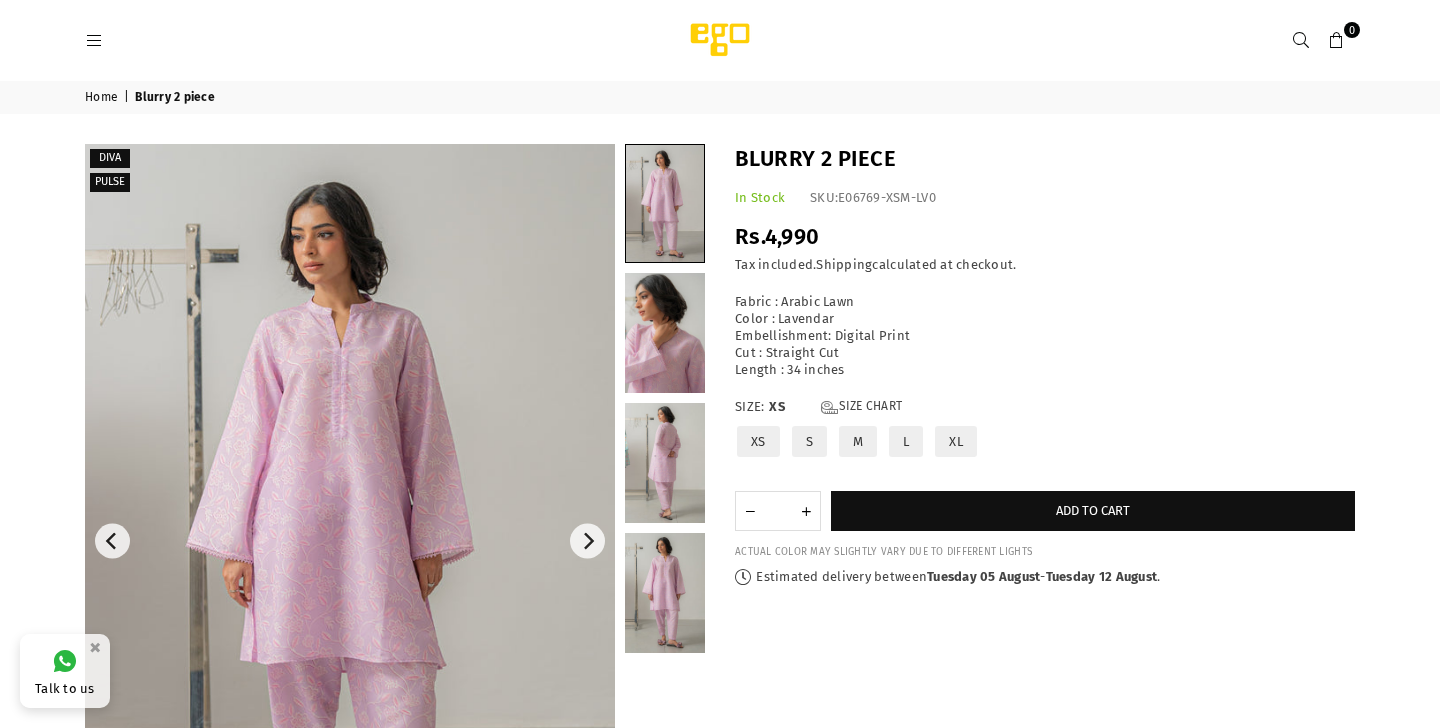 click at bounding box center [350, 541] 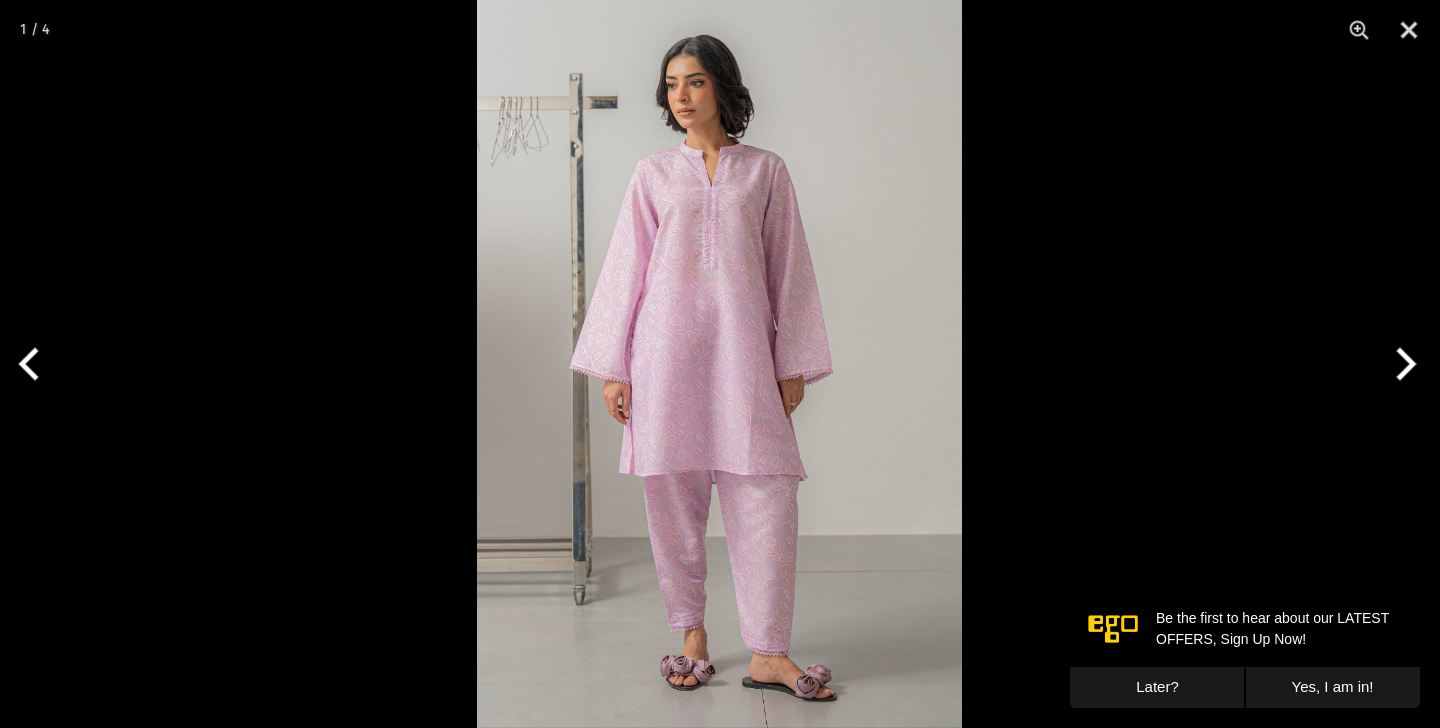 scroll, scrollTop: 0, scrollLeft: 0, axis: both 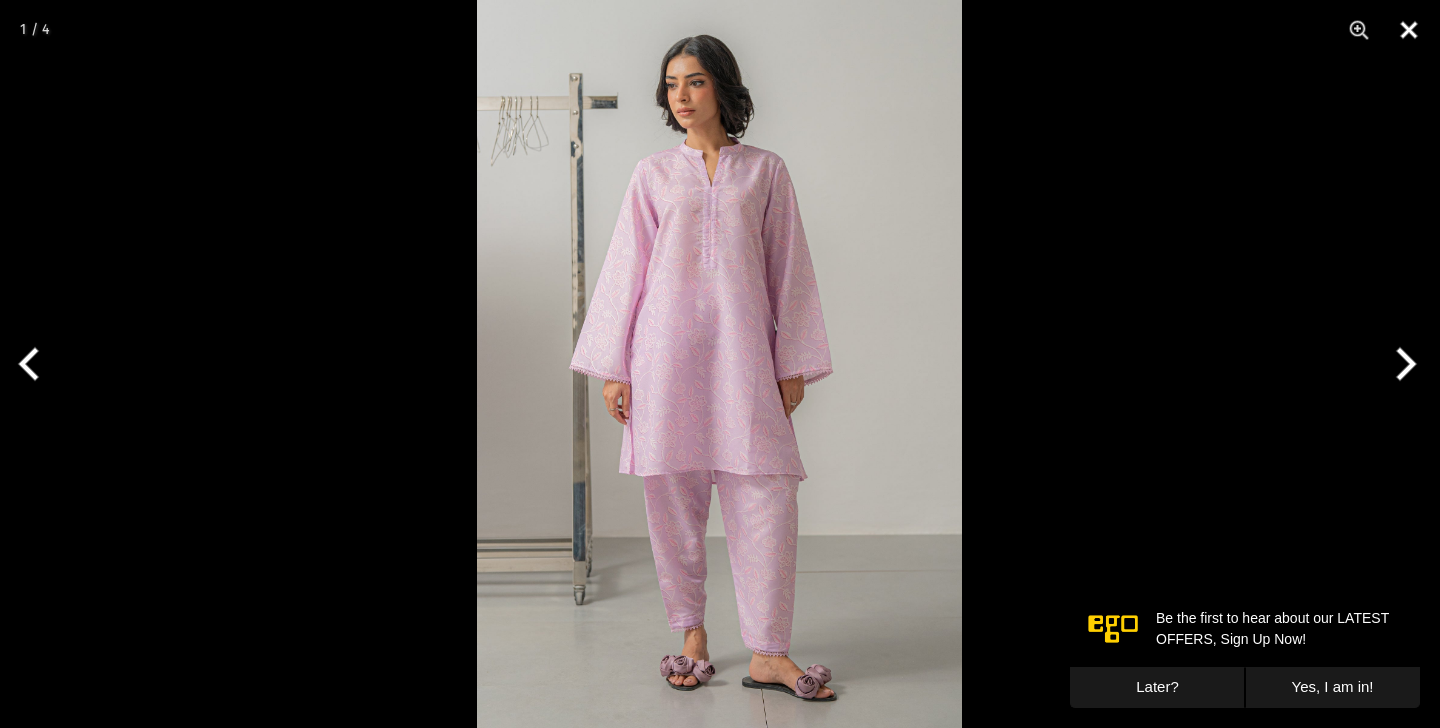 click at bounding box center [1409, 30] 